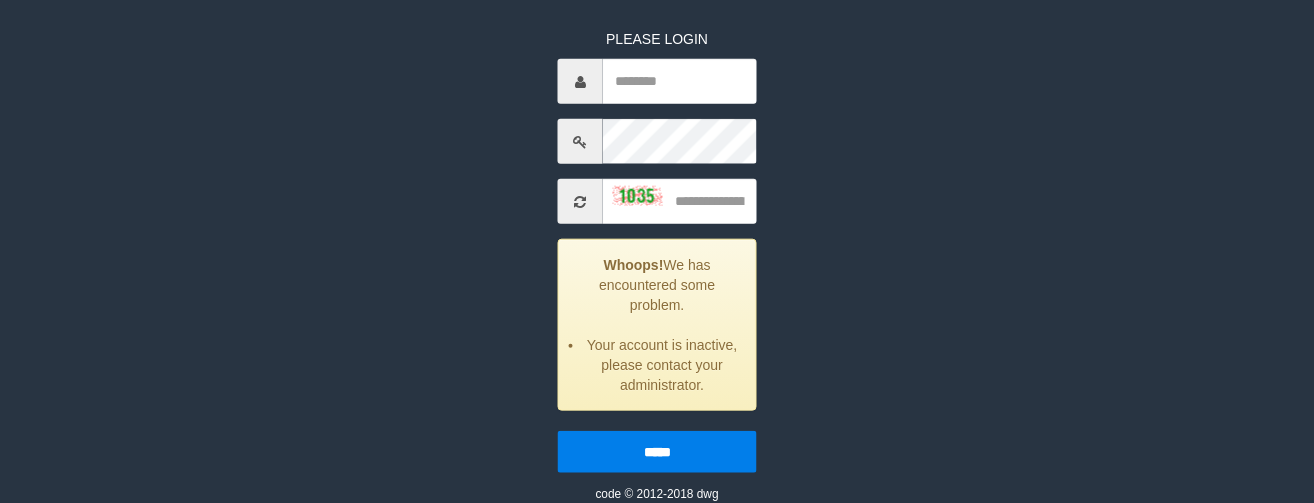 scroll, scrollTop: 320, scrollLeft: 0, axis: vertical 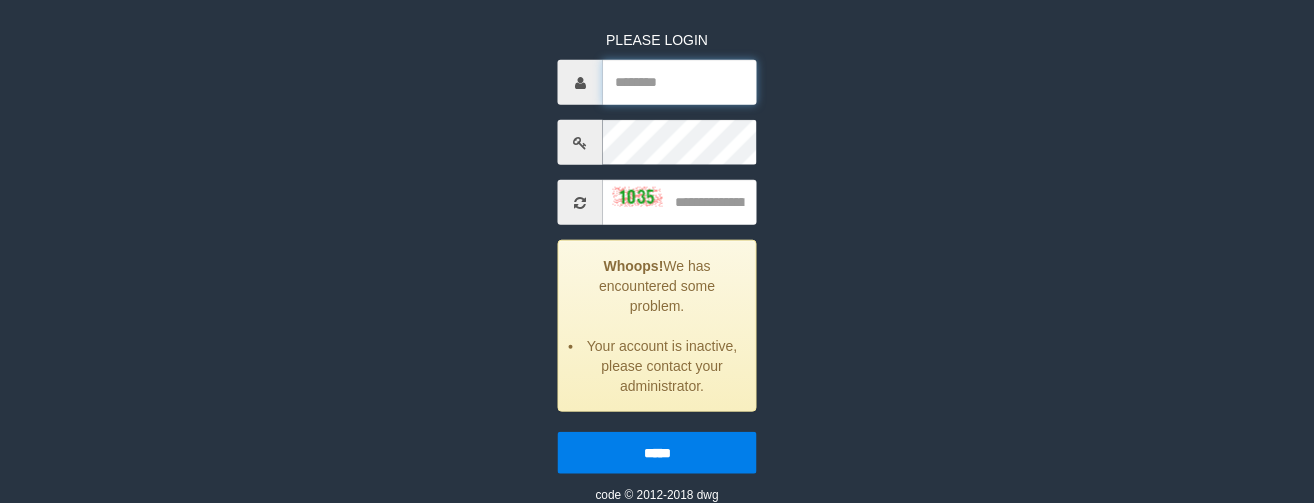type on "*********" 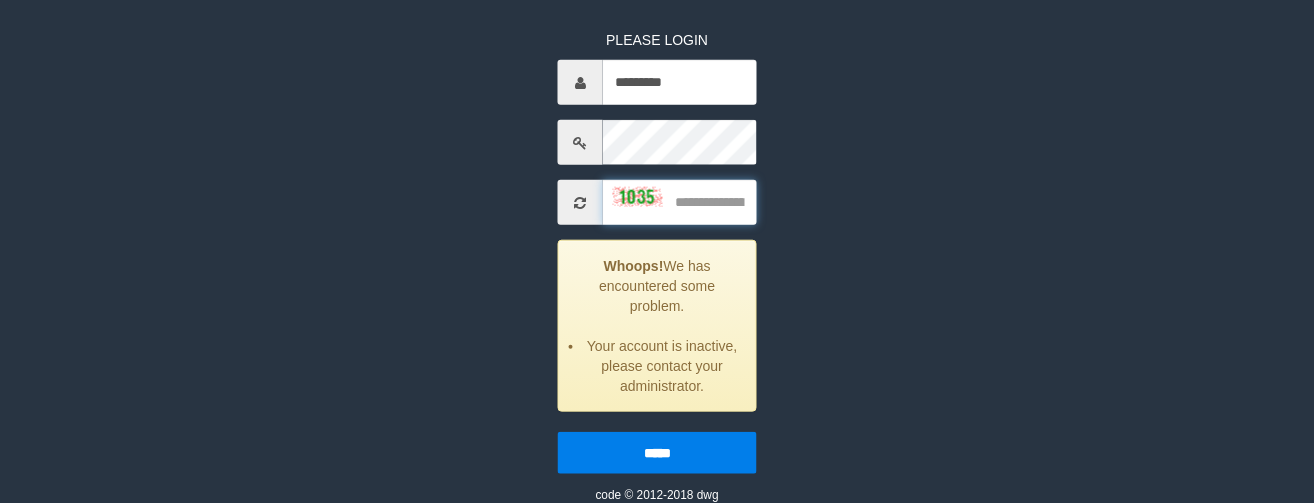 click at bounding box center (680, 202) 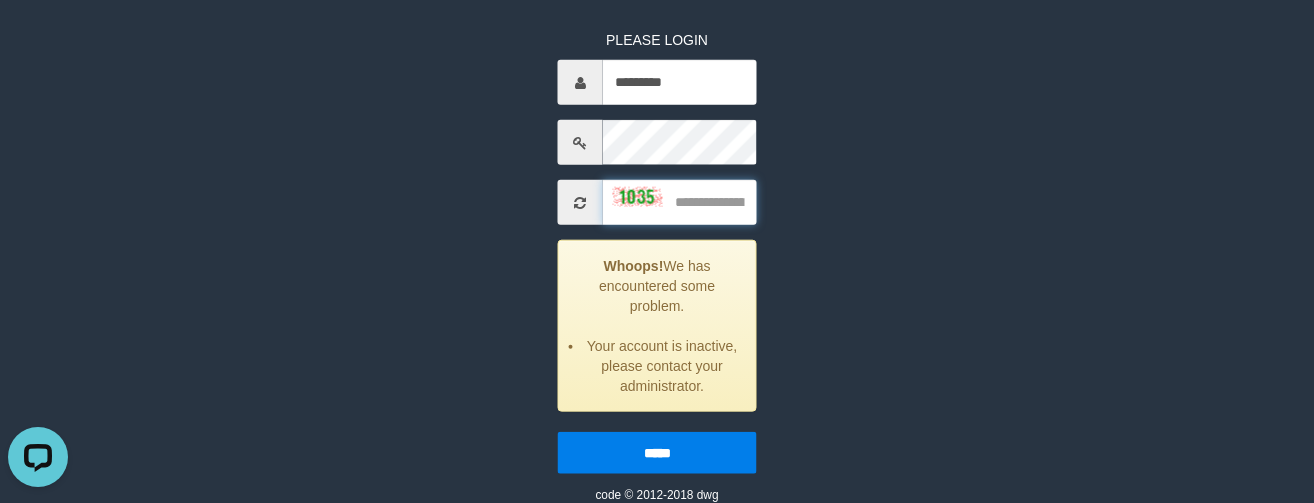 scroll, scrollTop: 0, scrollLeft: 0, axis: both 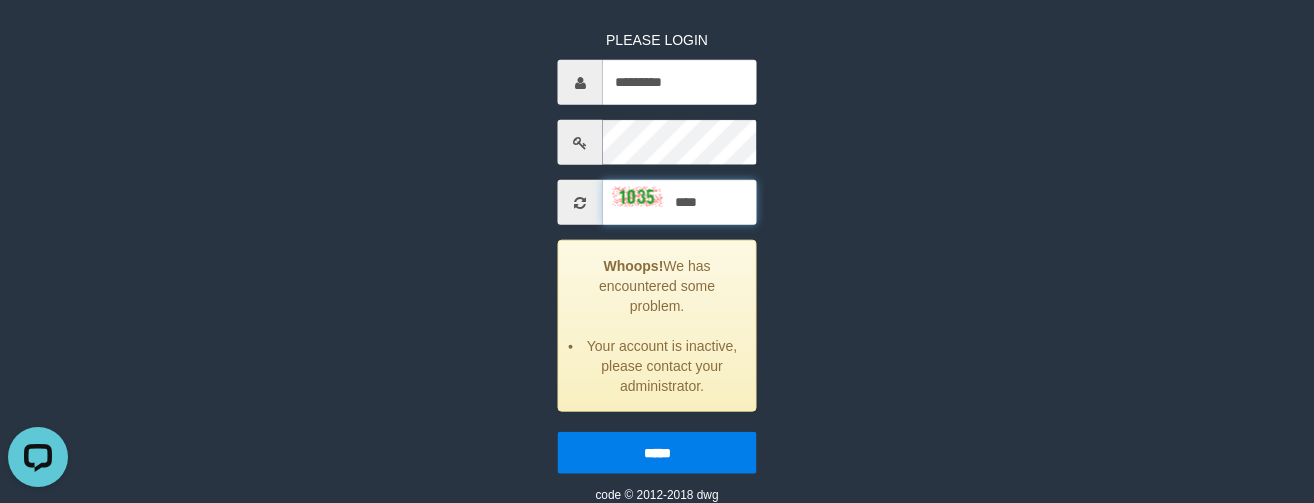 type on "****" 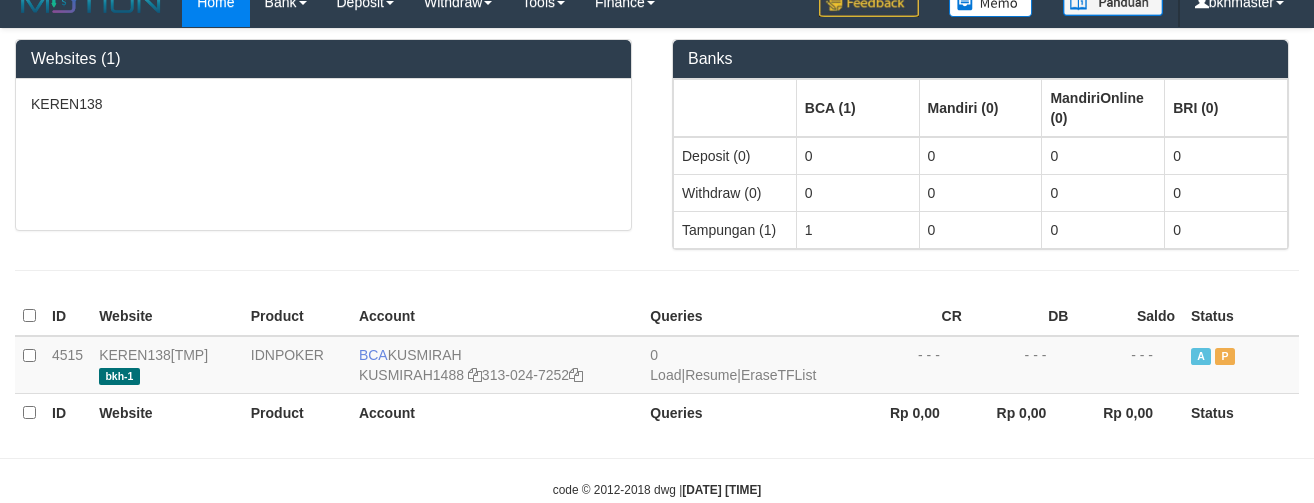 scroll, scrollTop: 0, scrollLeft: 0, axis: both 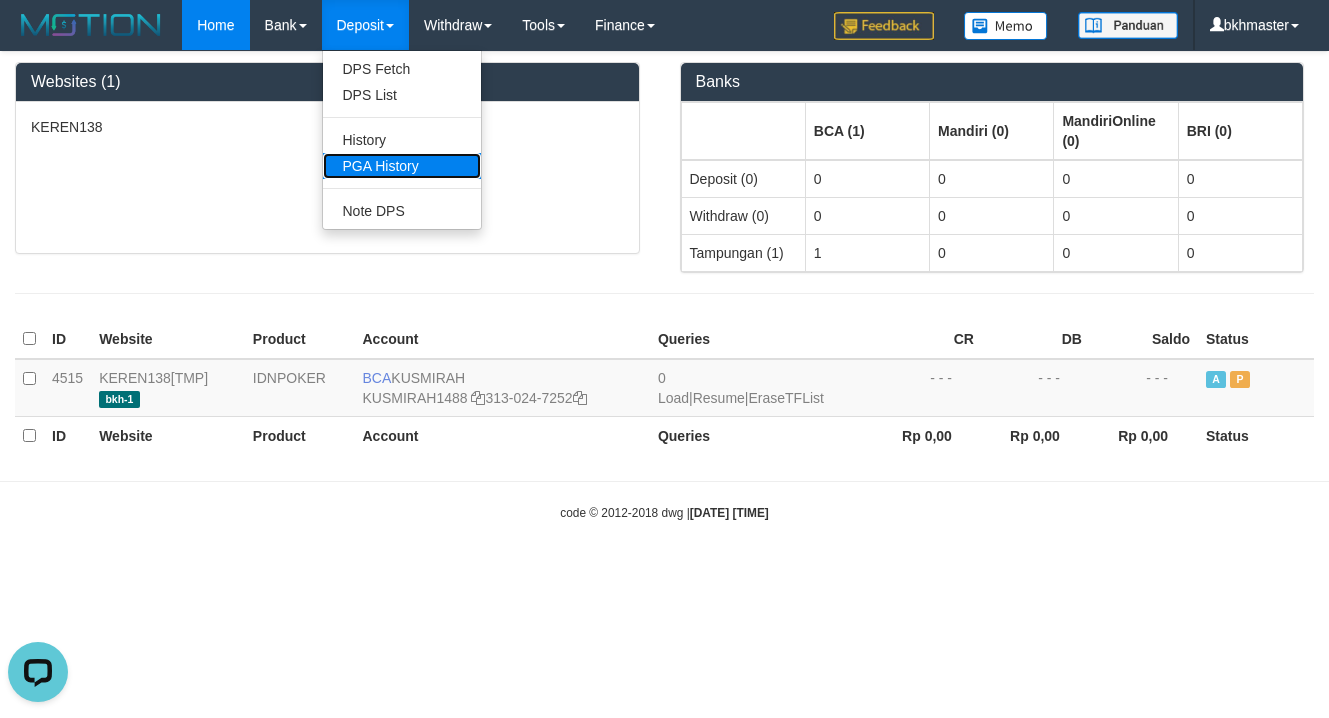 click on "PGA History" at bounding box center [402, 166] 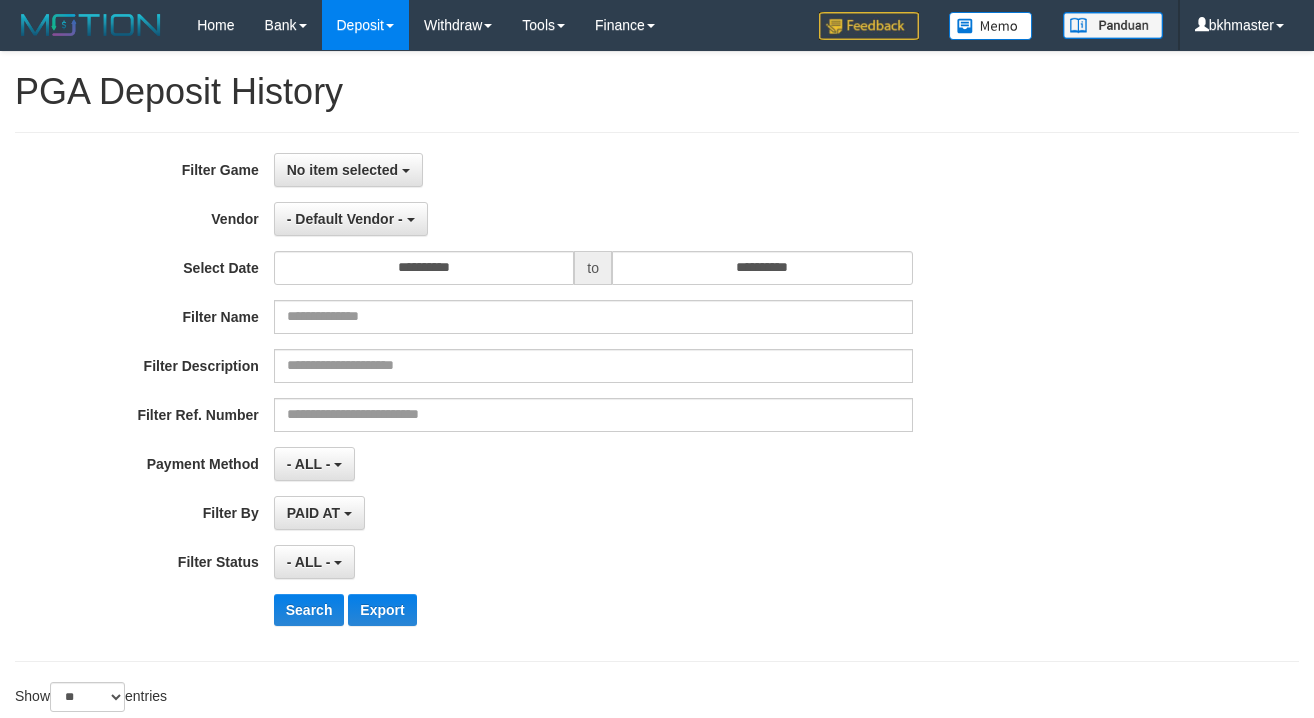 select 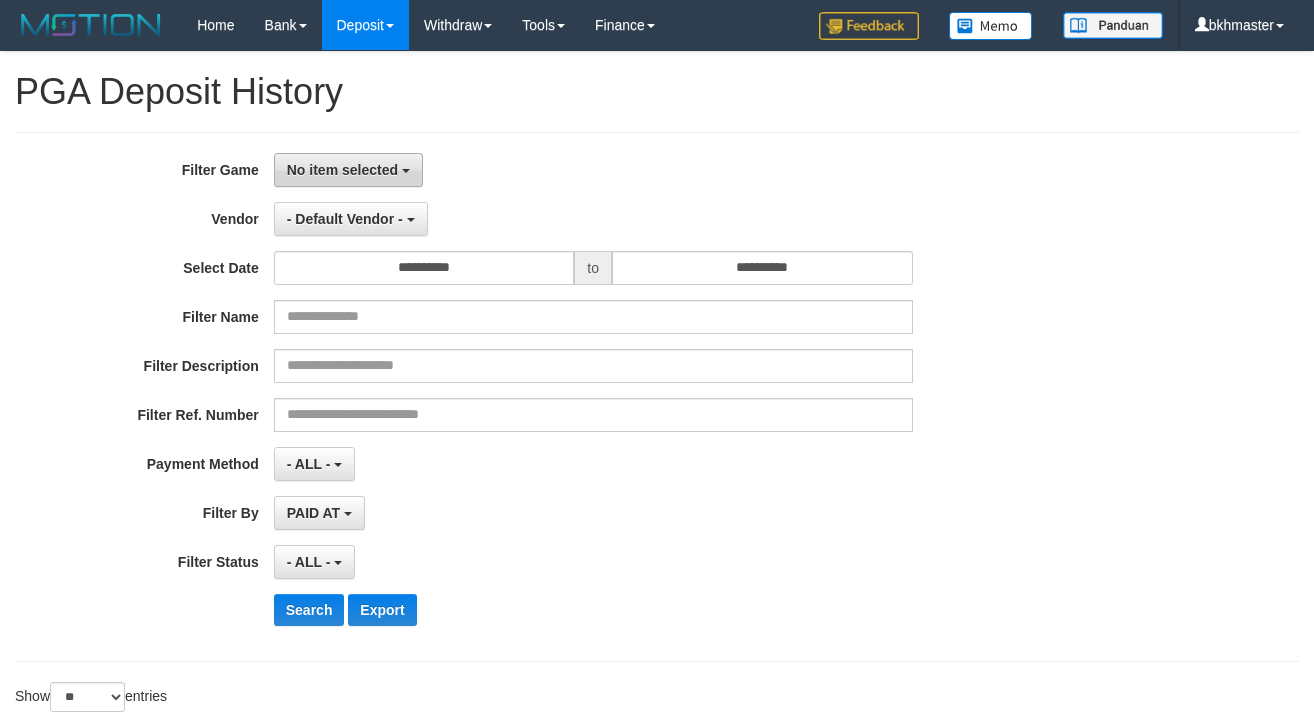 click on "No item selected" at bounding box center (342, 170) 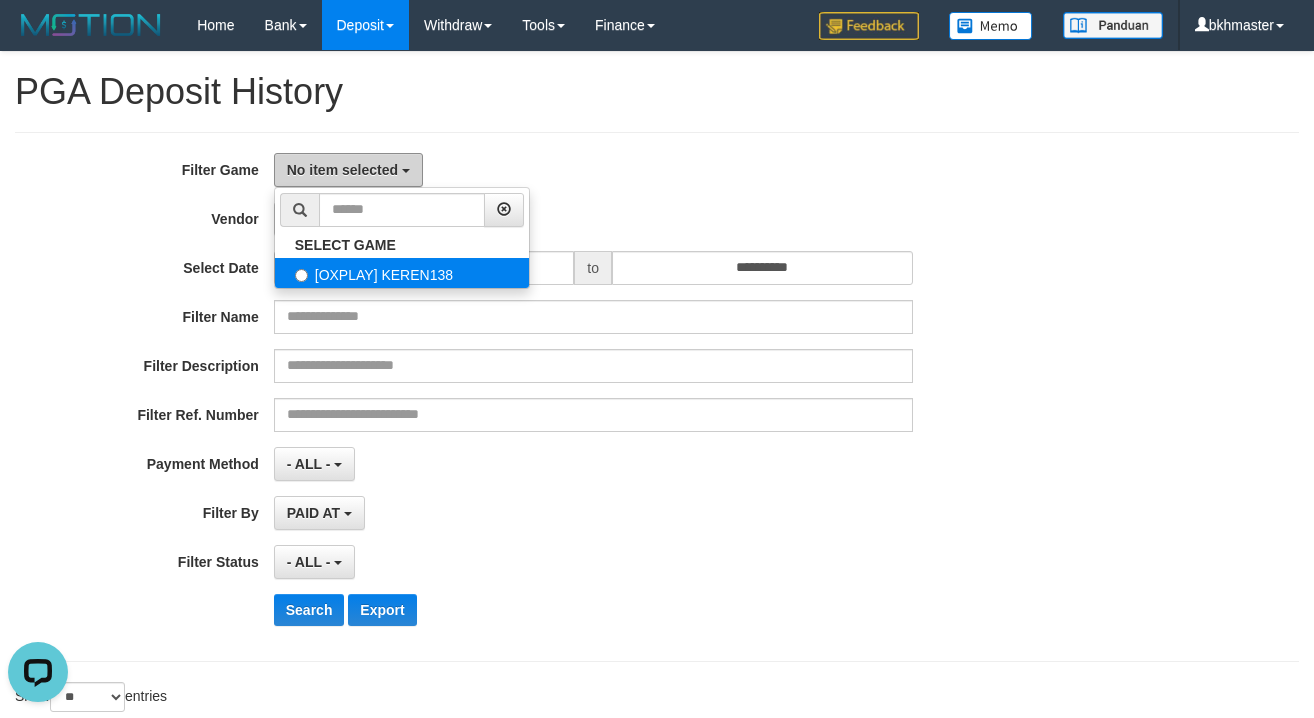 scroll, scrollTop: 0, scrollLeft: 0, axis: both 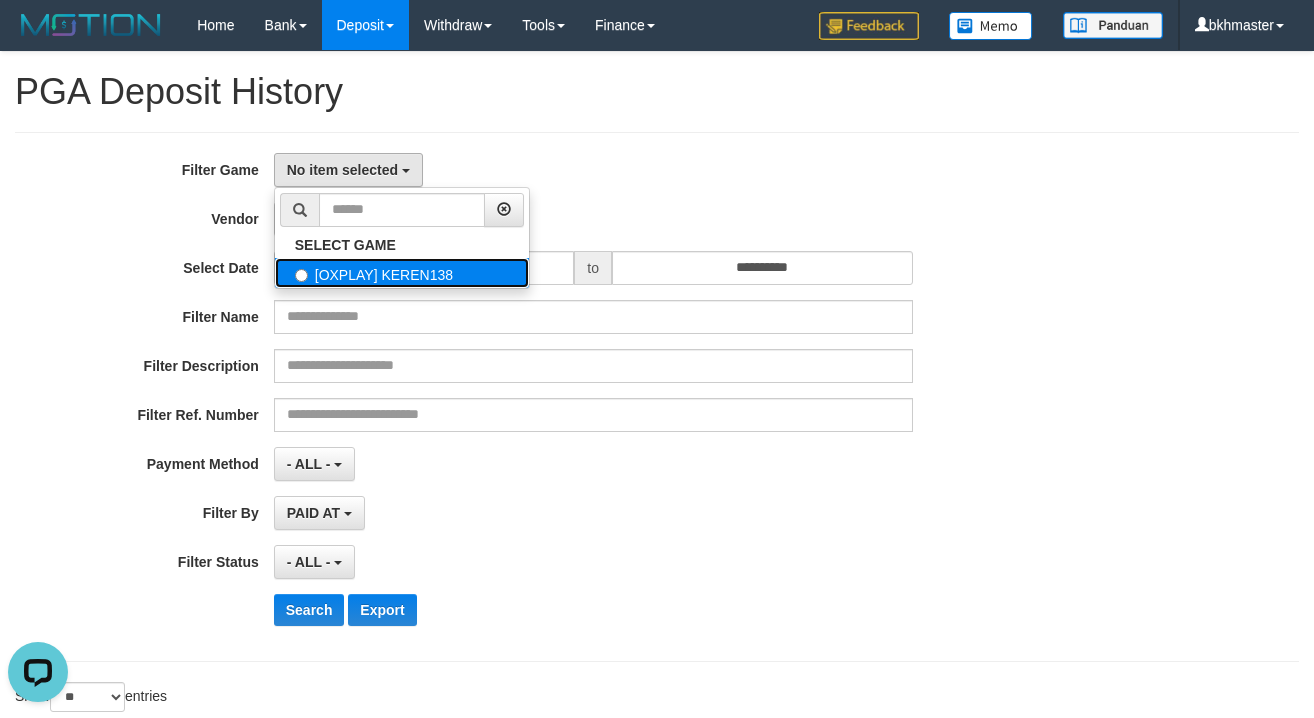 click on "[OXPLAY] KEREN138" at bounding box center [402, 273] 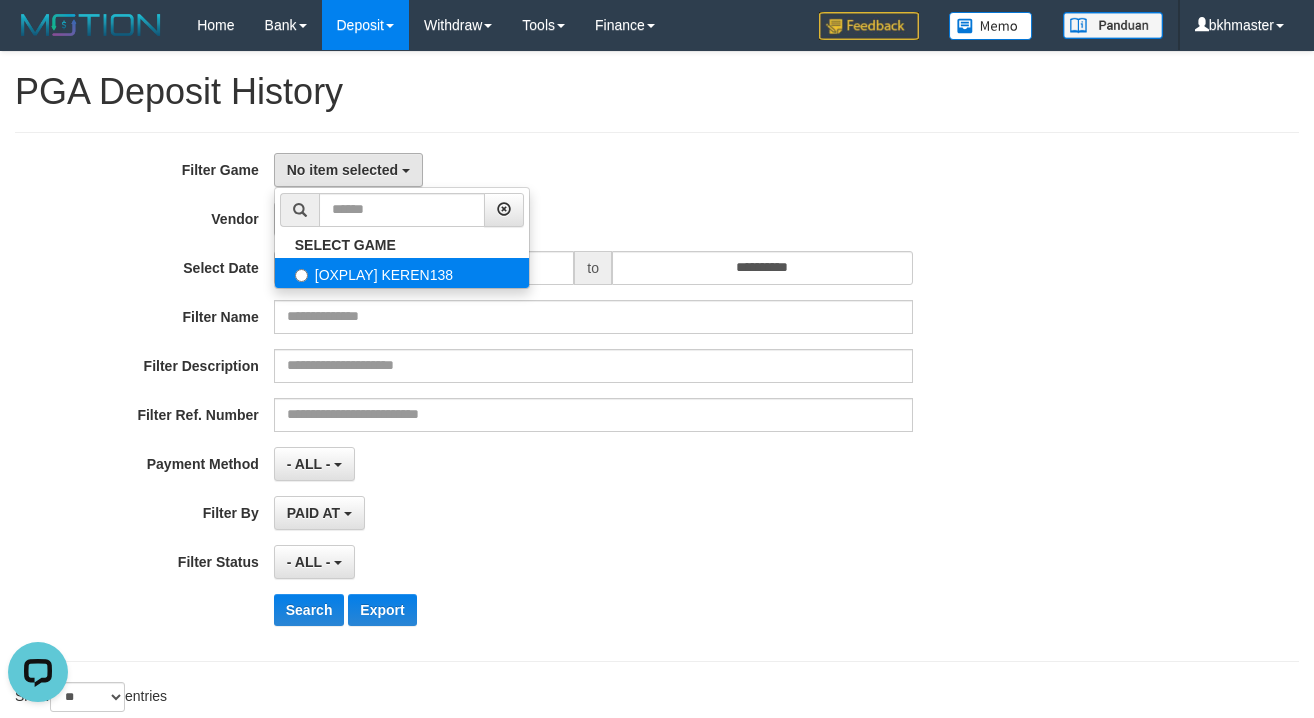 select on "****" 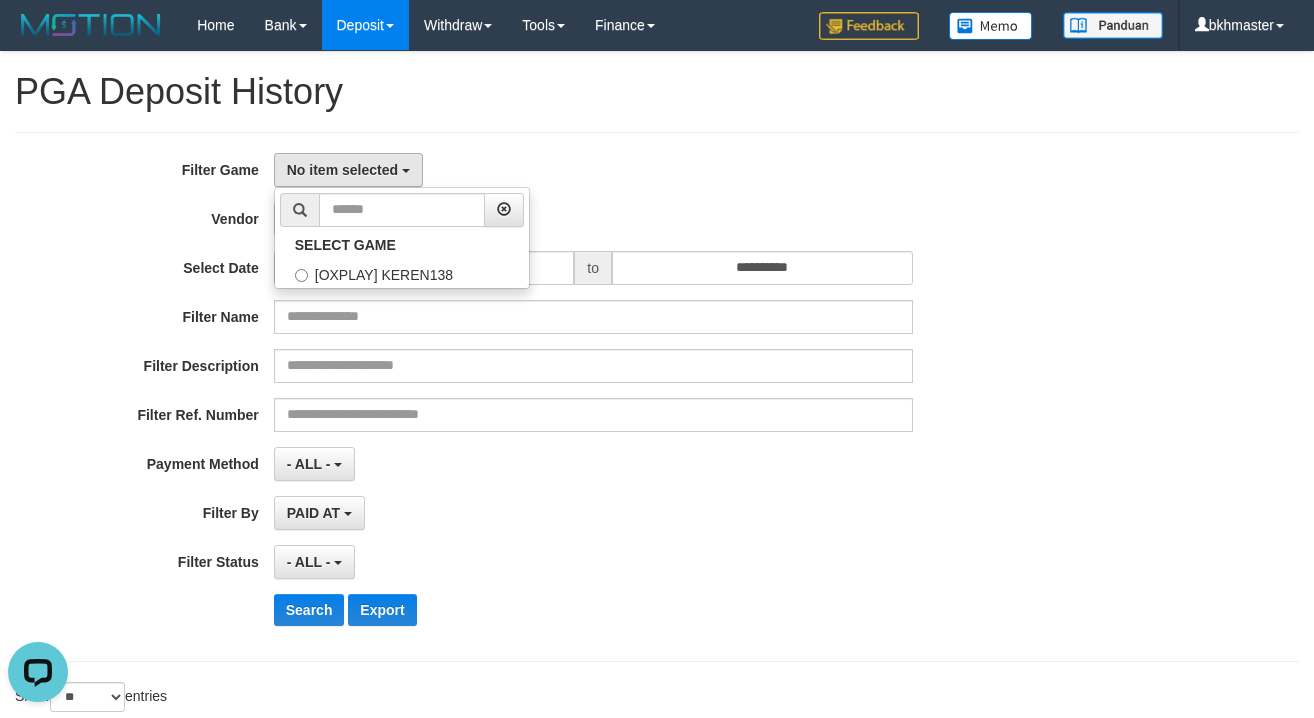 scroll, scrollTop: 18, scrollLeft: 0, axis: vertical 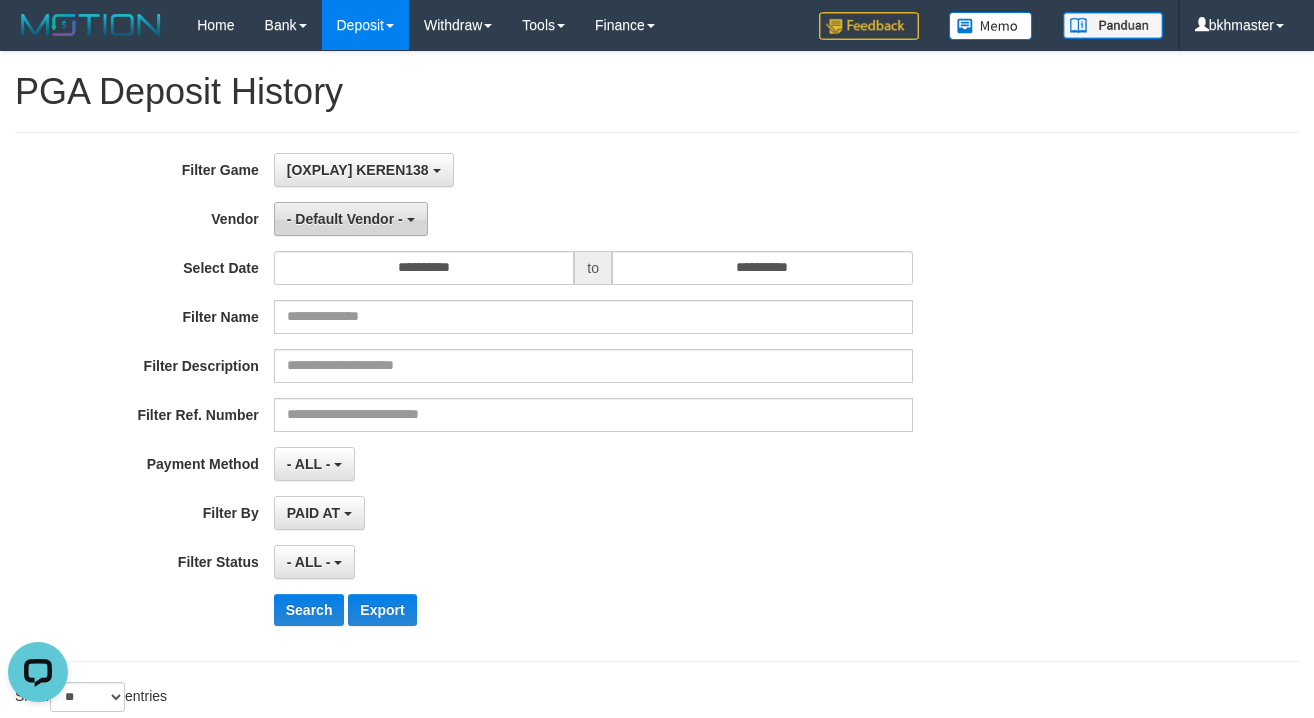 click on "- Default Vendor -" at bounding box center [345, 219] 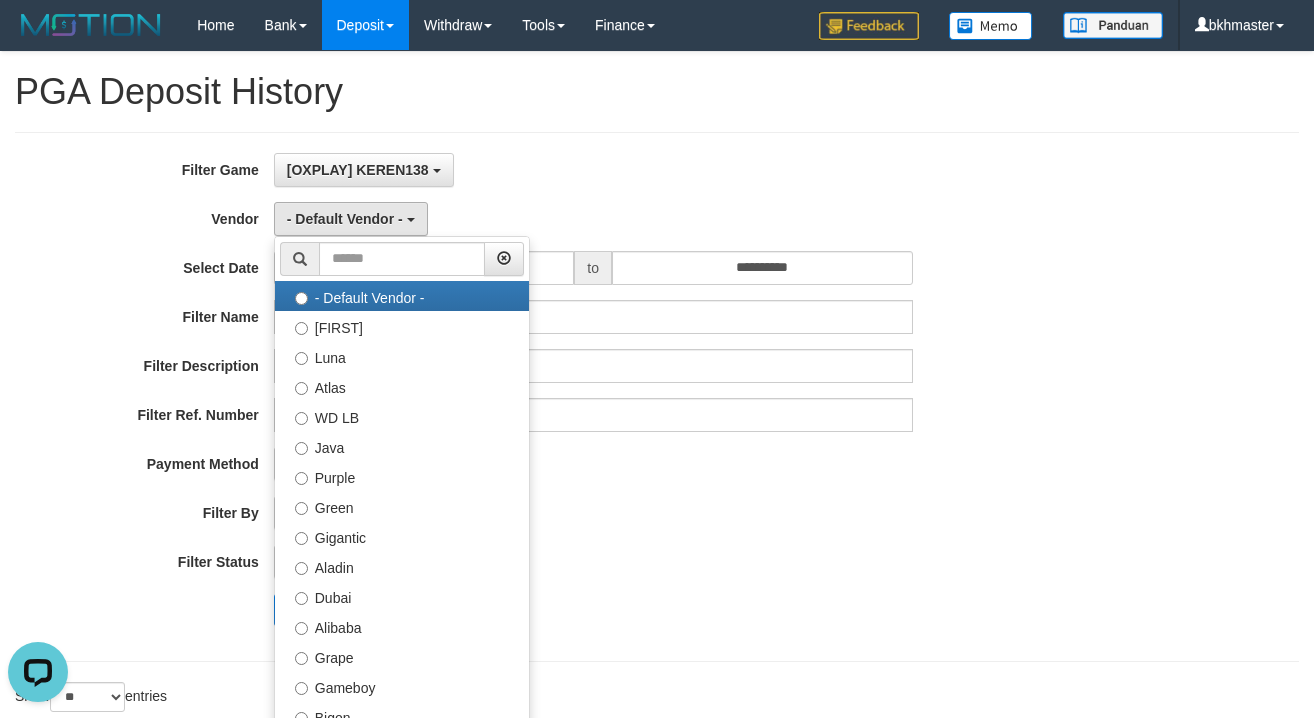 click on "**********" at bounding box center [657, 397] 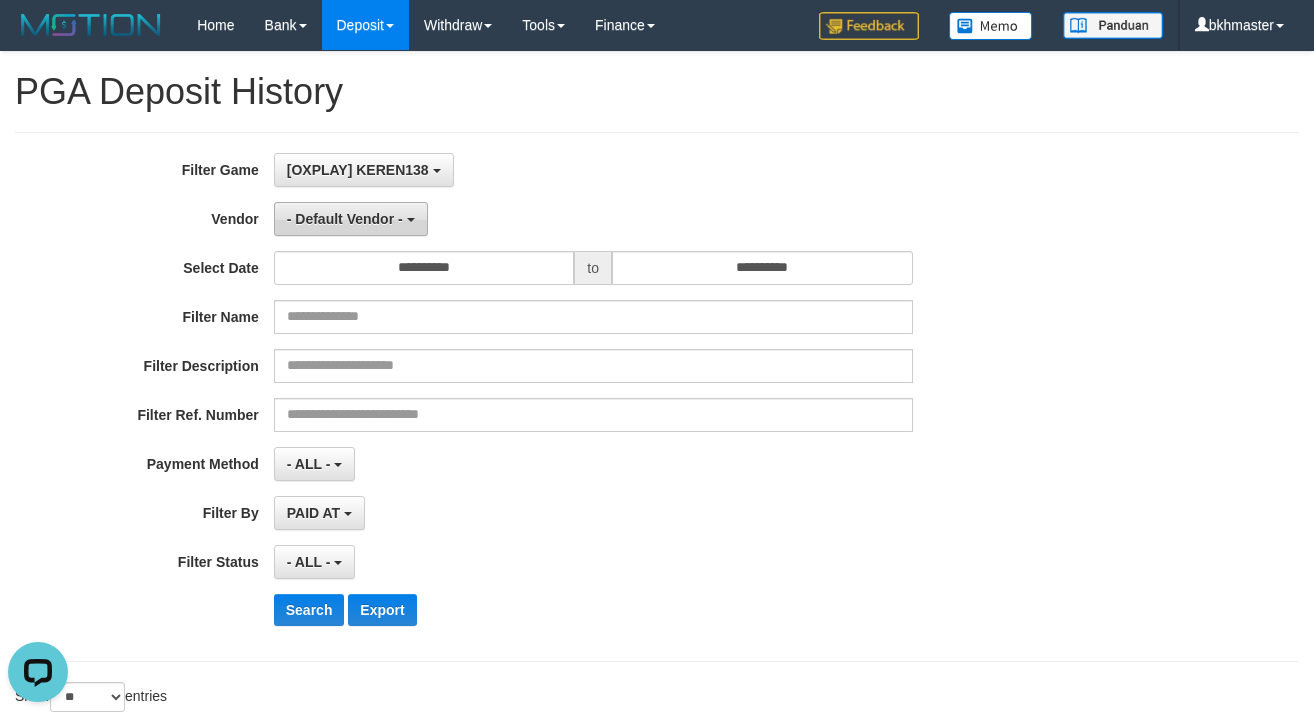 click on "- Default Vendor -" at bounding box center [345, 219] 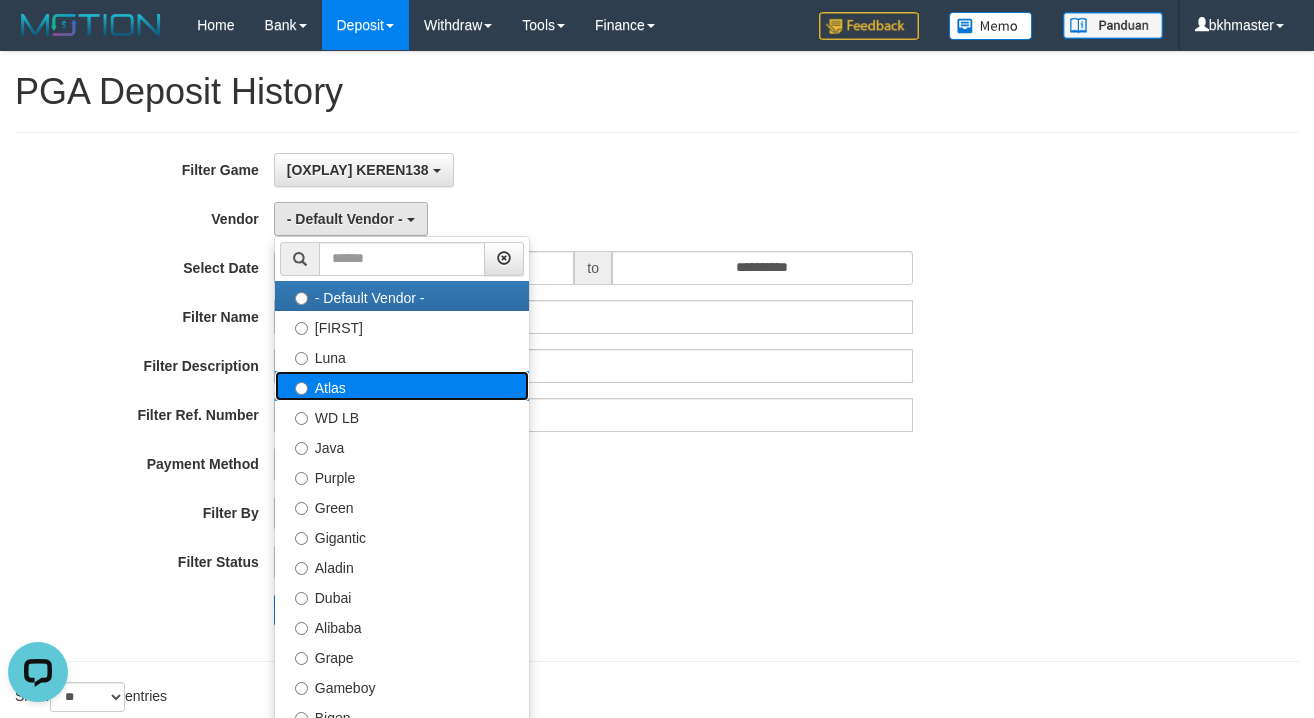 click on "Atlas" at bounding box center (402, 386) 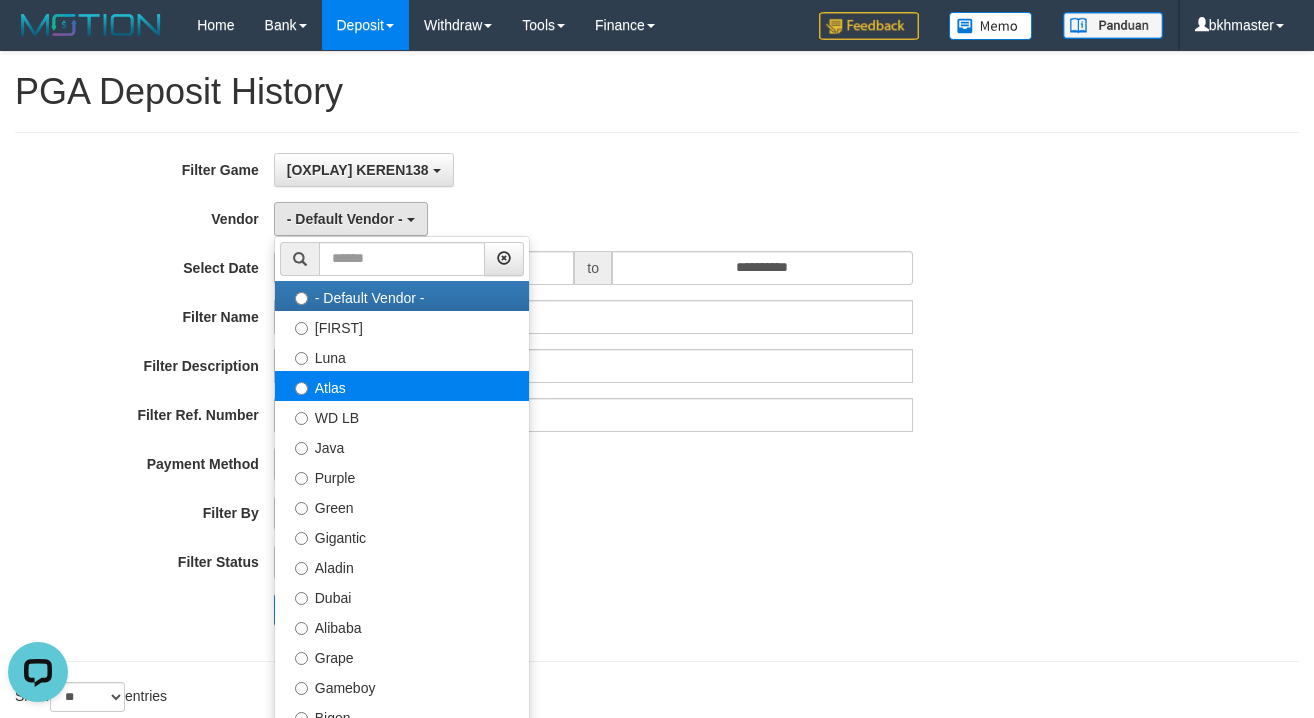 select on "**********" 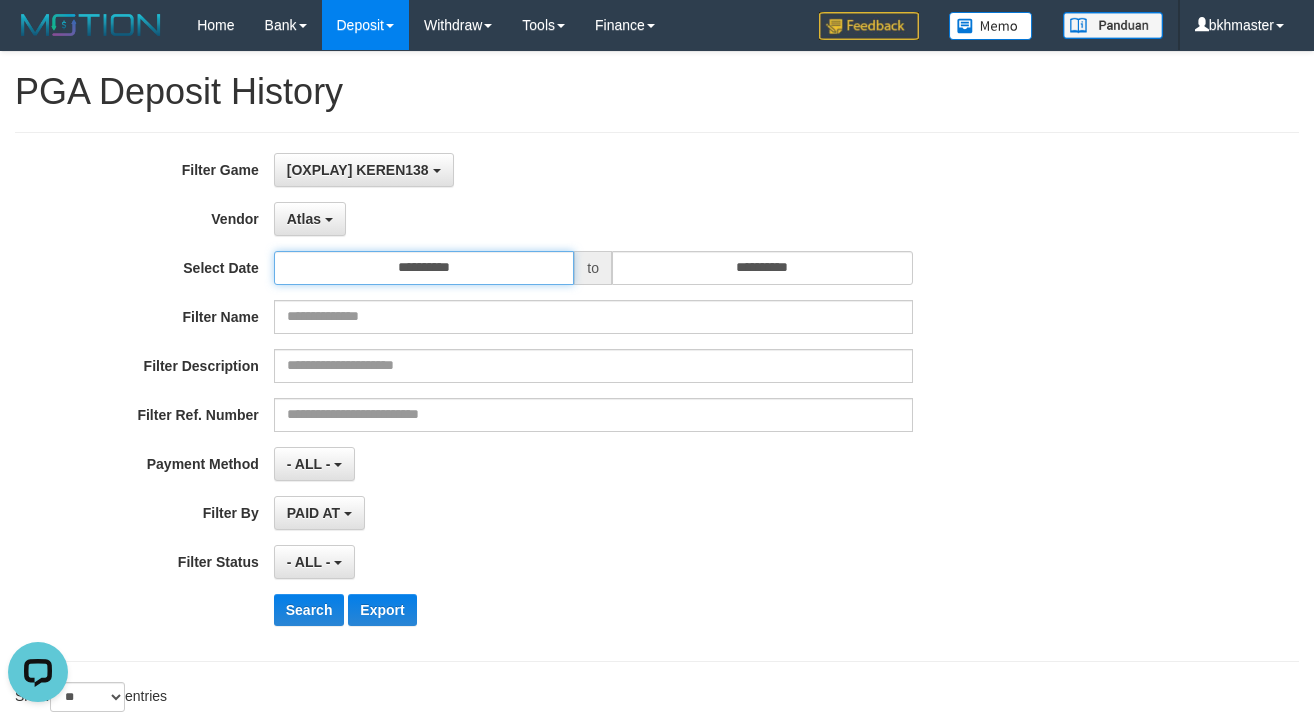 click on "**********" at bounding box center (424, 268) 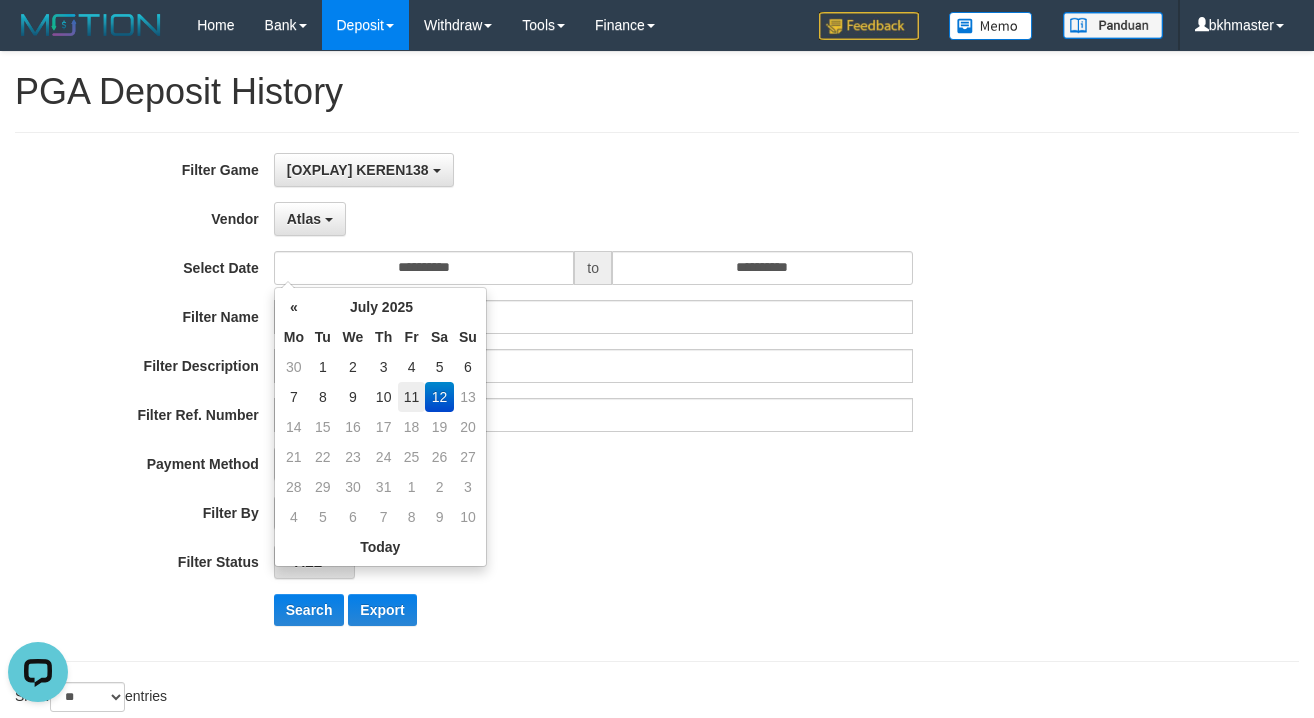 click on "11" at bounding box center [411, 397] 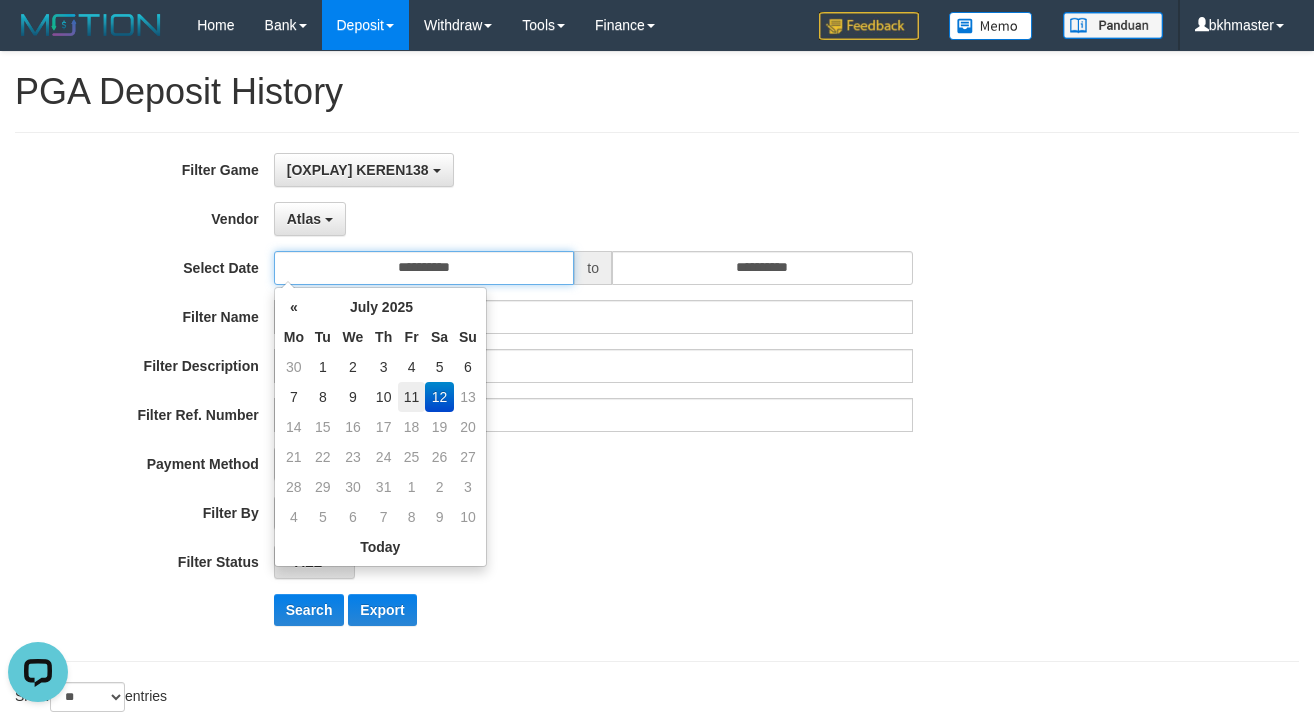 type on "**********" 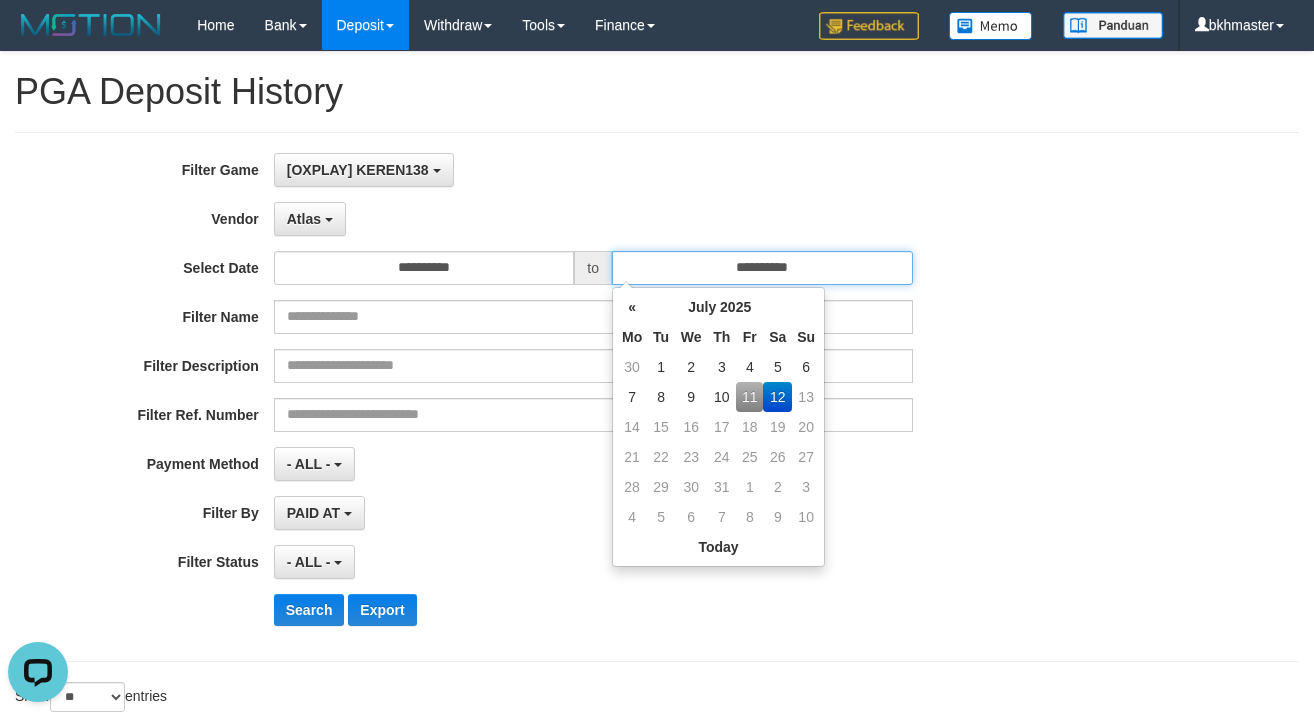 click on "**********" at bounding box center (762, 268) 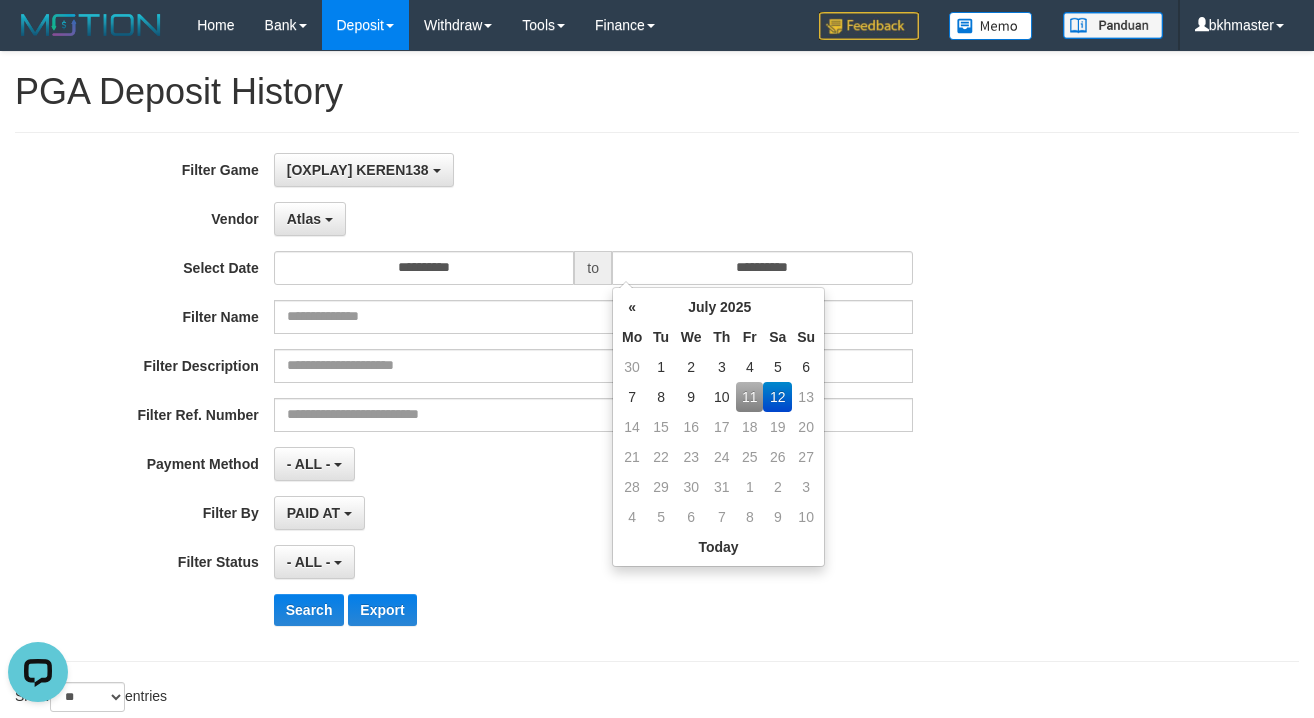 click on "11" at bounding box center (749, 397) 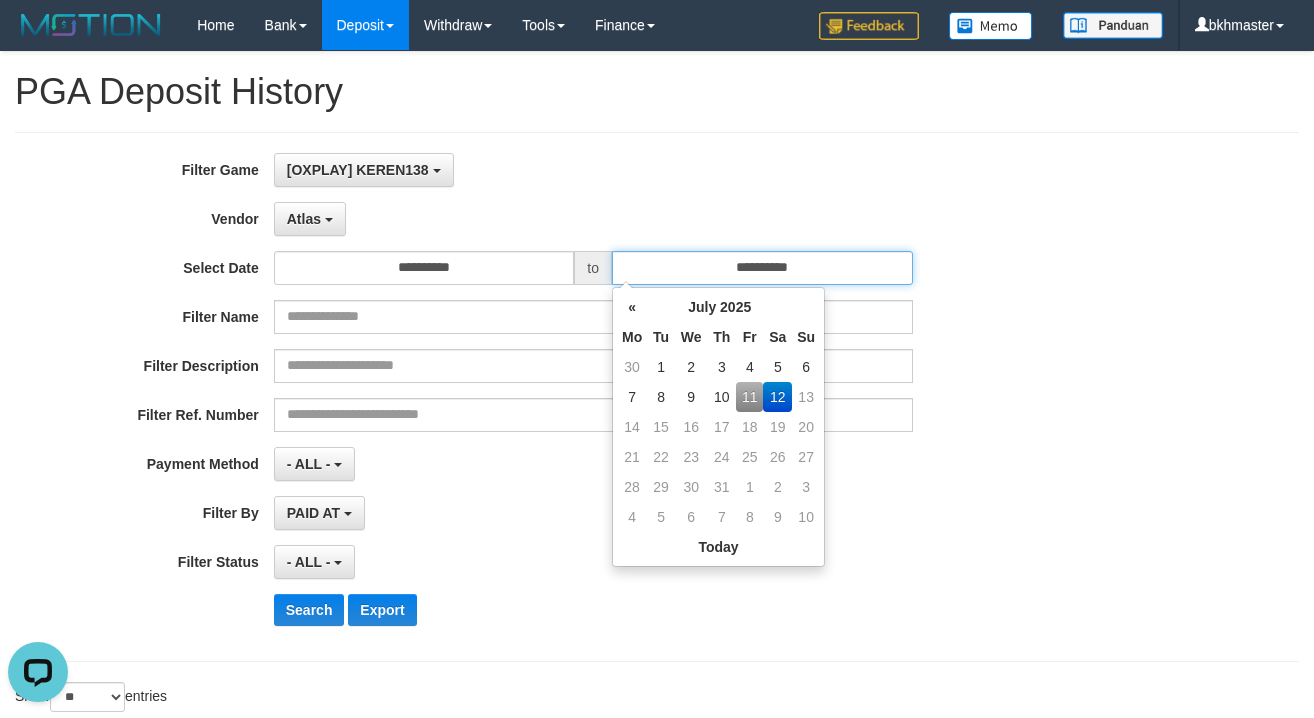 type on "**********" 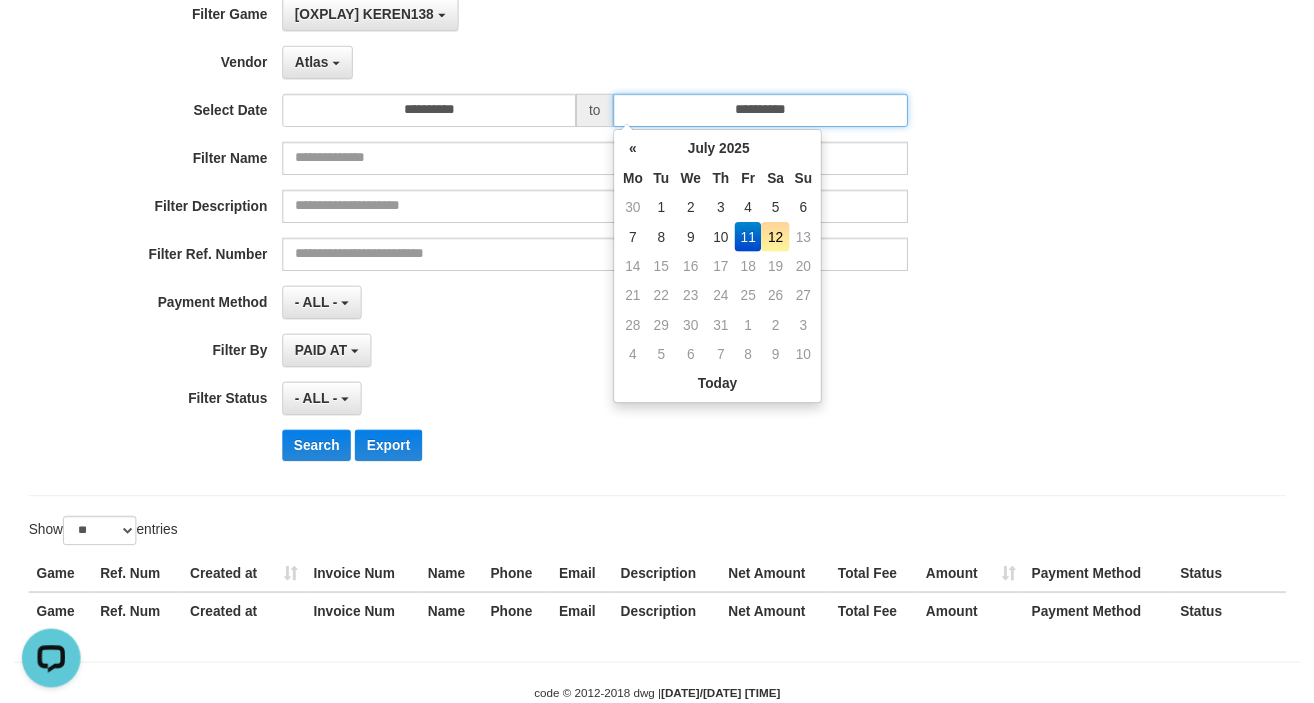 scroll, scrollTop: 204, scrollLeft: 0, axis: vertical 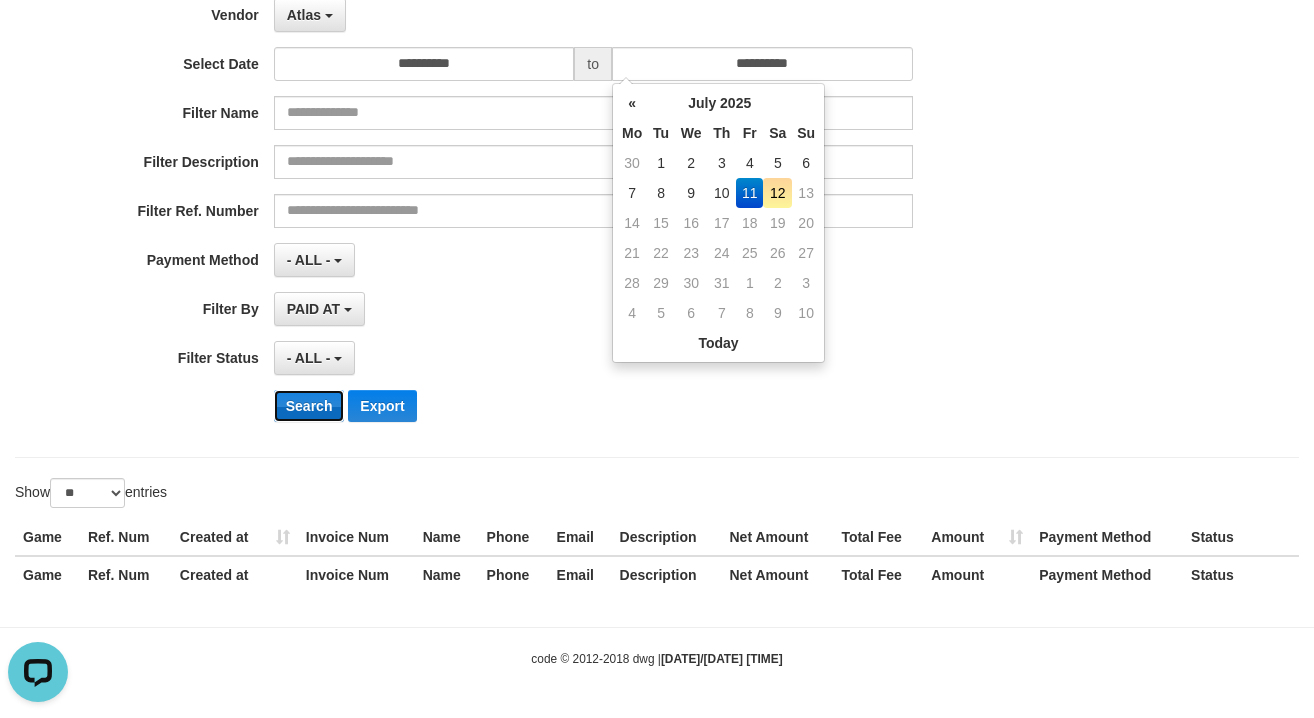 click on "Search" at bounding box center (309, 406) 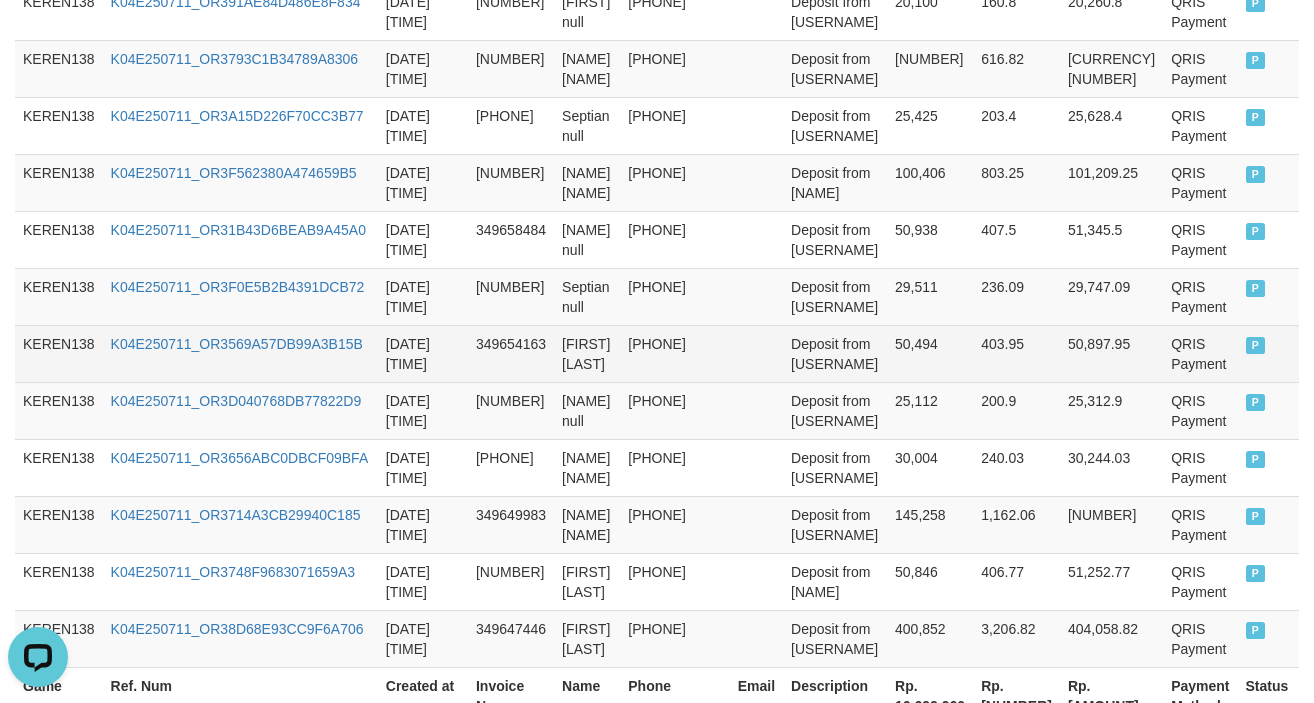 scroll, scrollTop: 1719, scrollLeft: 0, axis: vertical 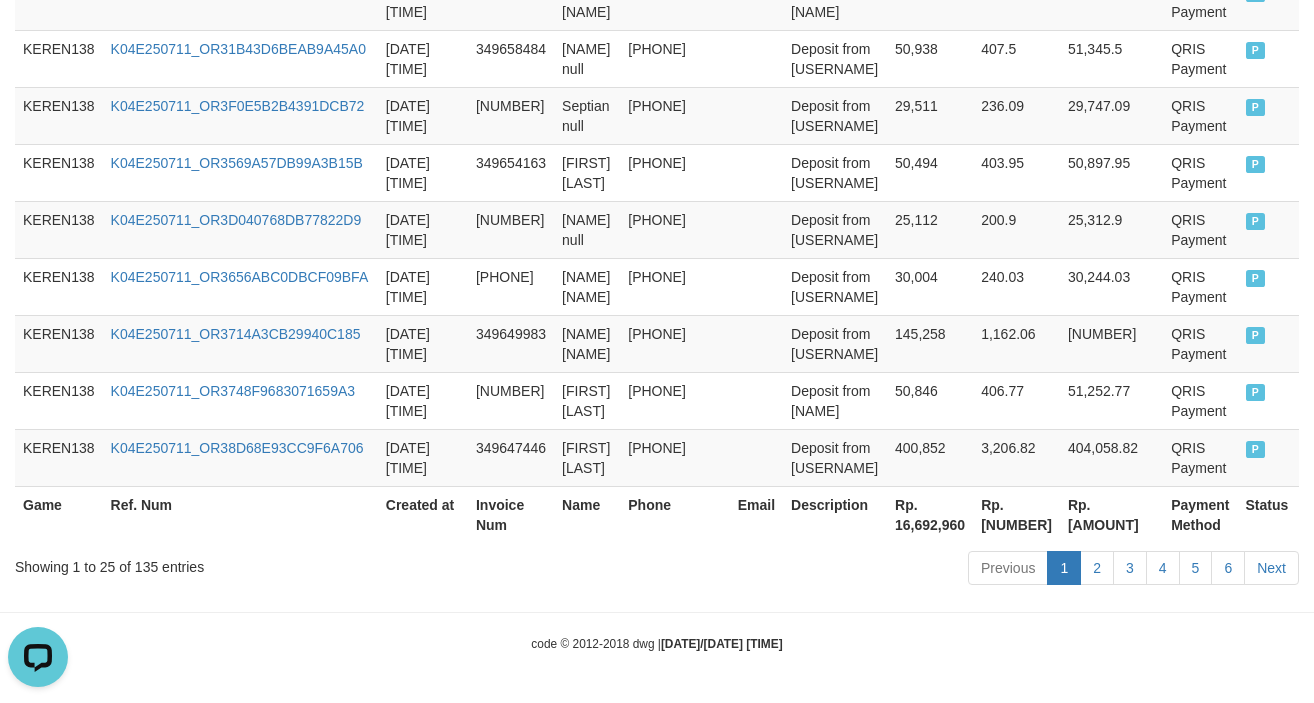 click on "Rp. 16,692,960" at bounding box center (930, 514) 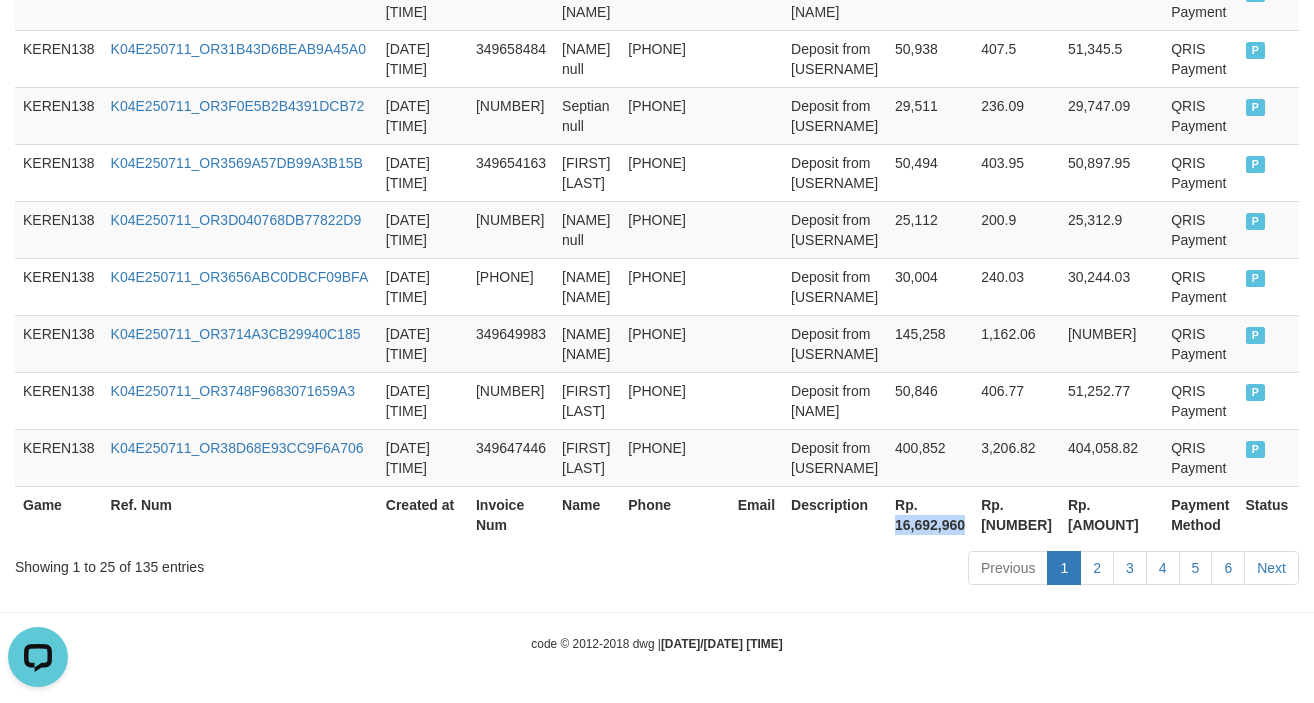 click on "Rp. 16,692,960" at bounding box center [930, 514] 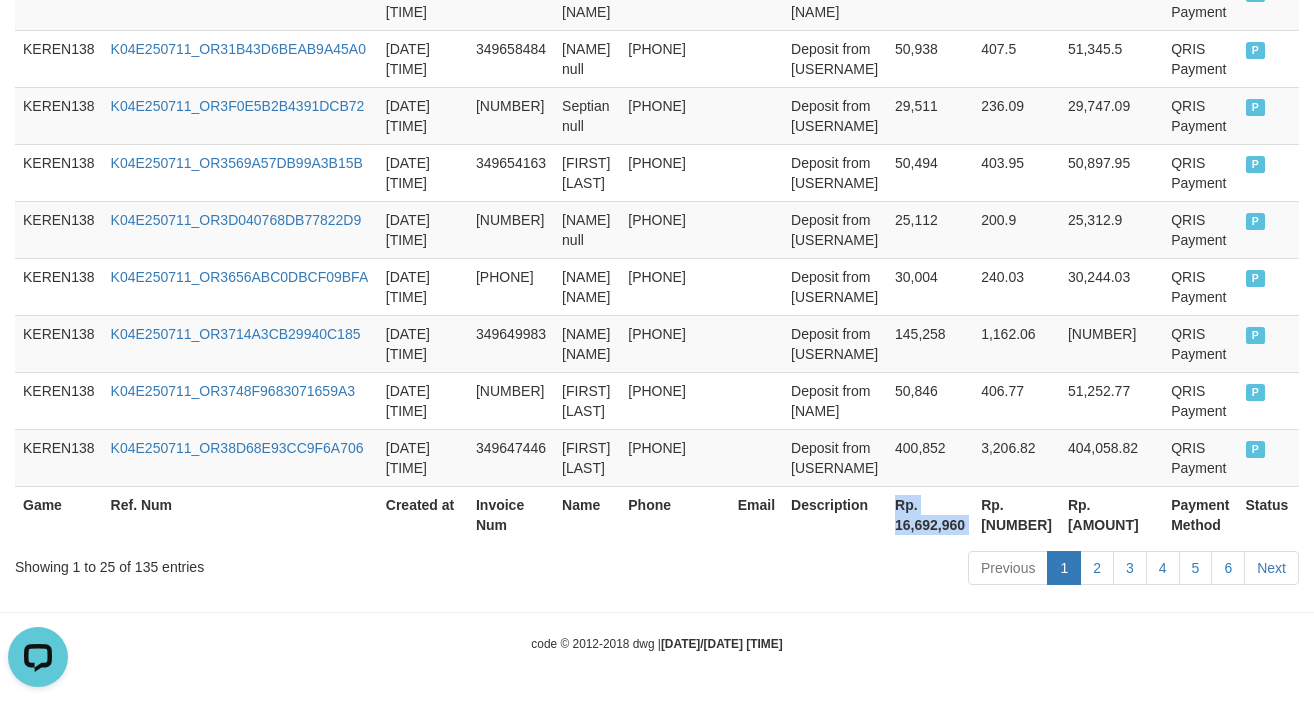 click on "Rp. 16,692,960" at bounding box center [930, 514] 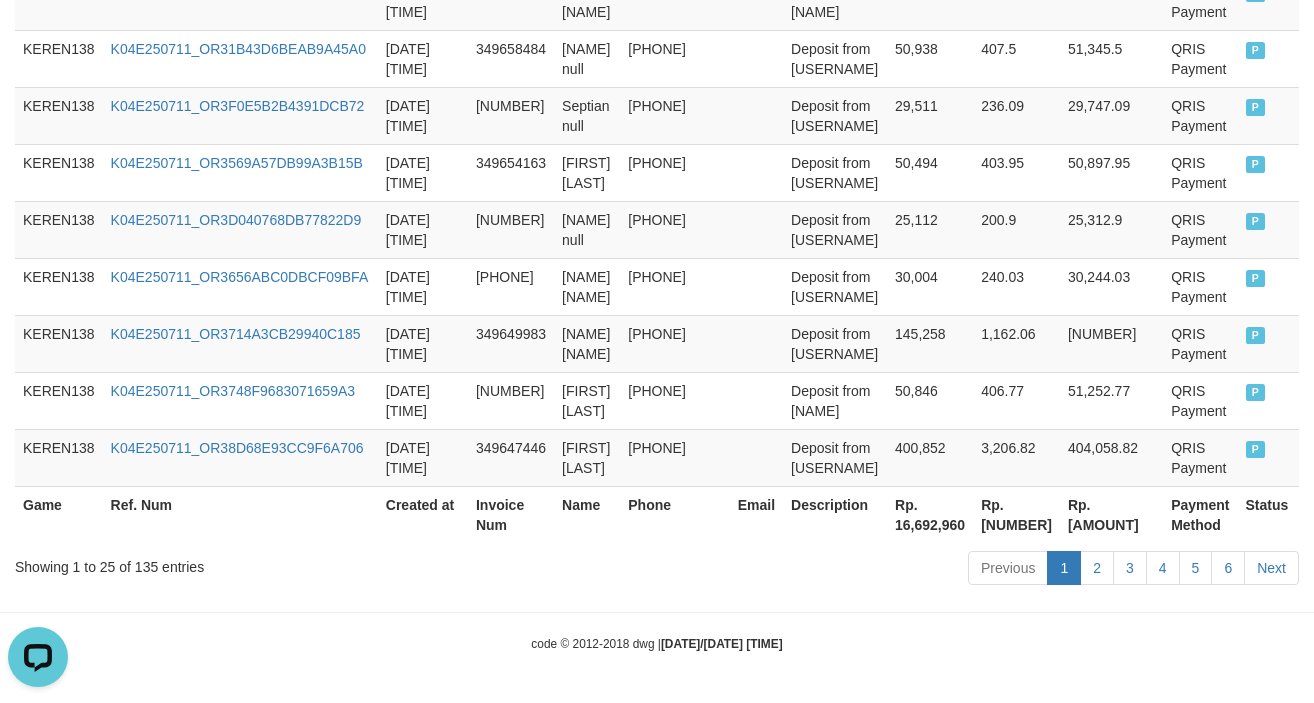 click on "Rp. 16,692,960" at bounding box center [930, 514] 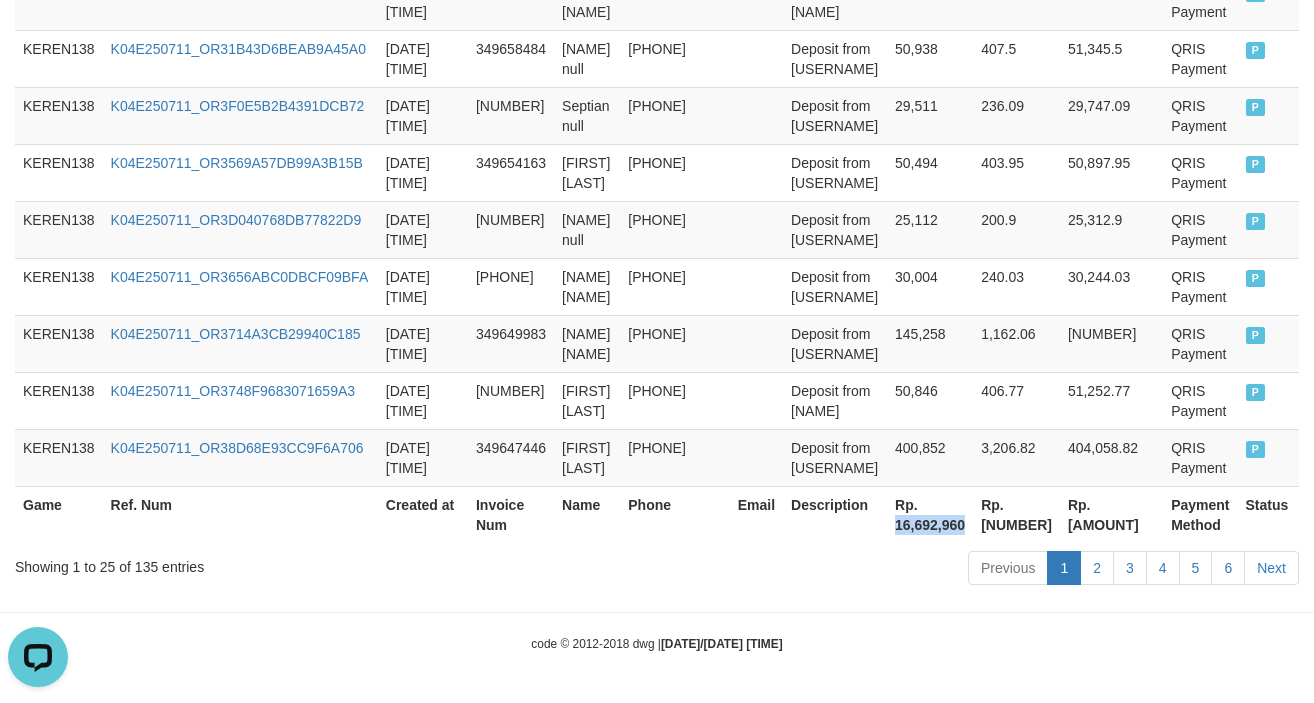 click on "Rp. 16,692,960" at bounding box center (930, 514) 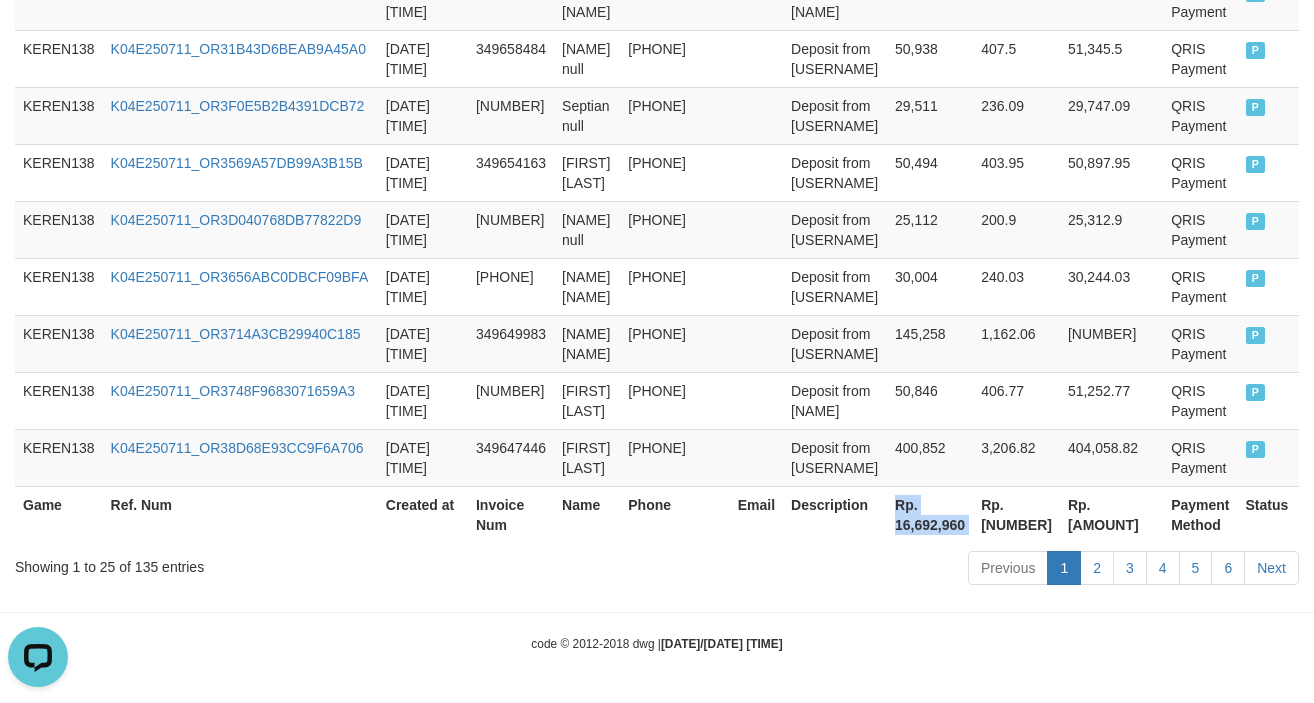 click on "Rp. 16,692,960" at bounding box center (930, 514) 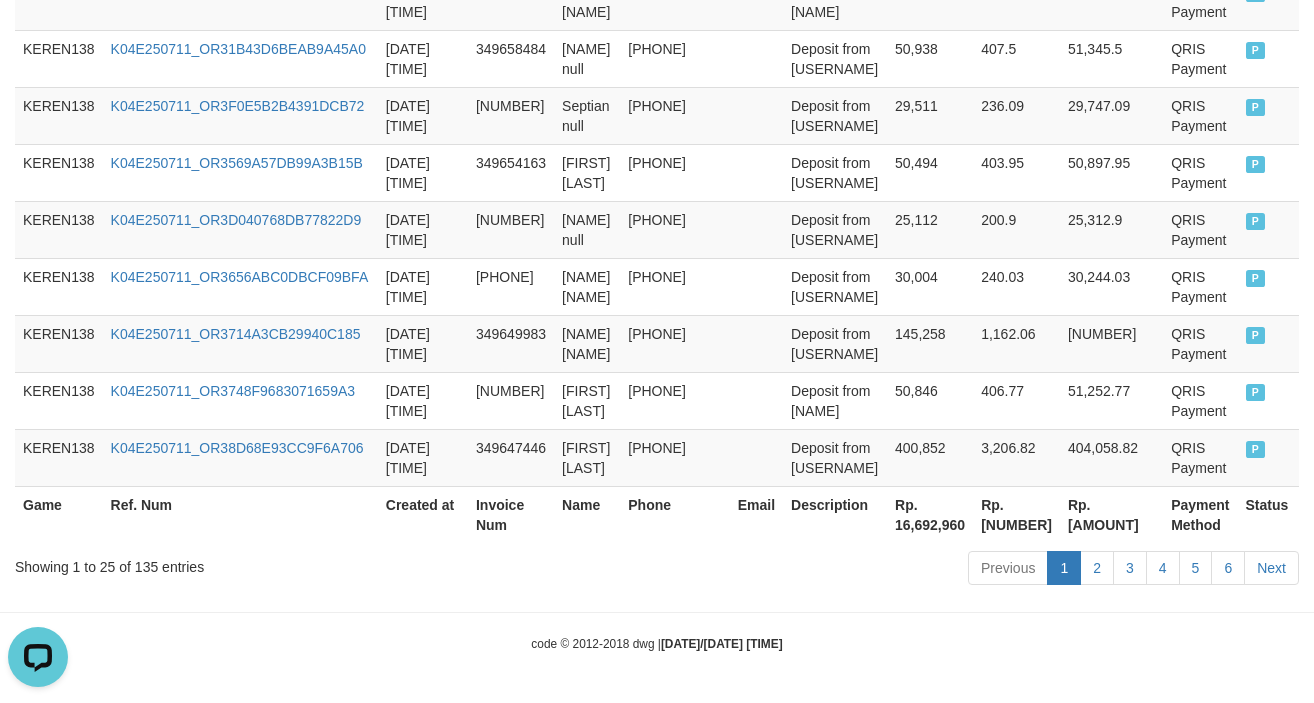 click on "Previous 1 2 3 4 5 6 Next" at bounding box center (931, 570) 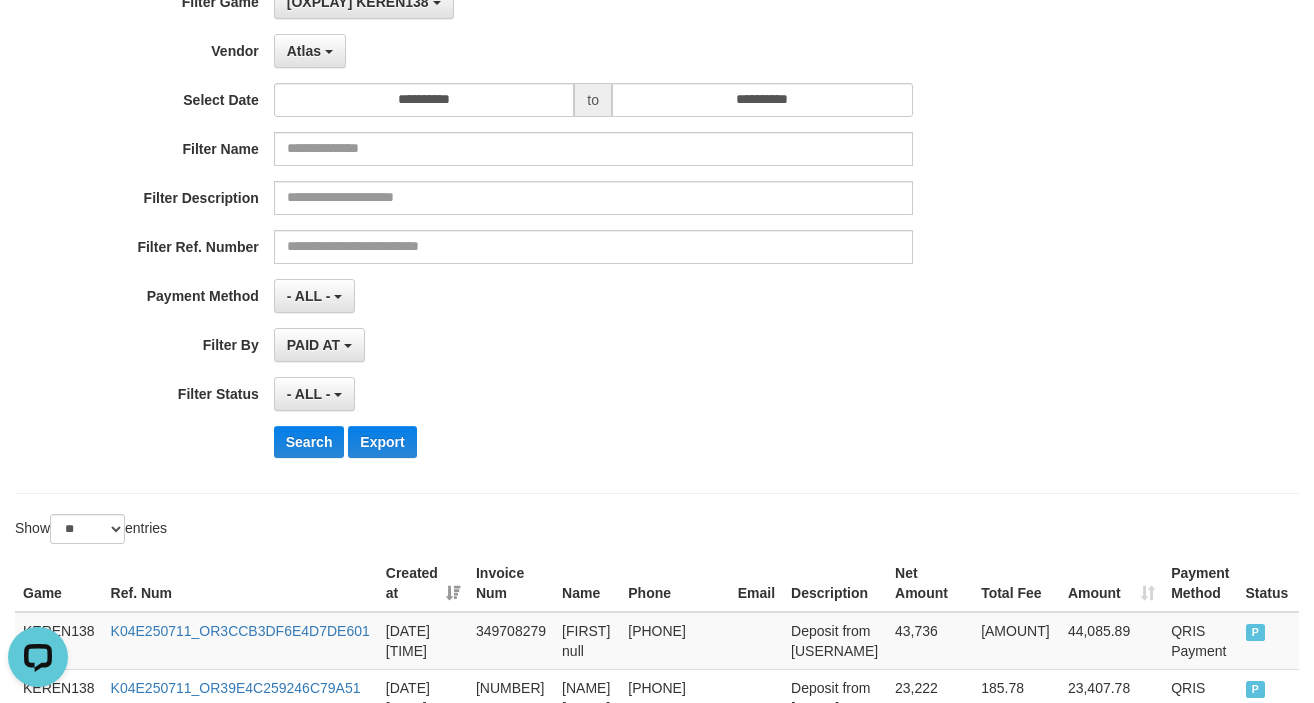 scroll, scrollTop: 86, scrollLeft: 0, axis: vertical 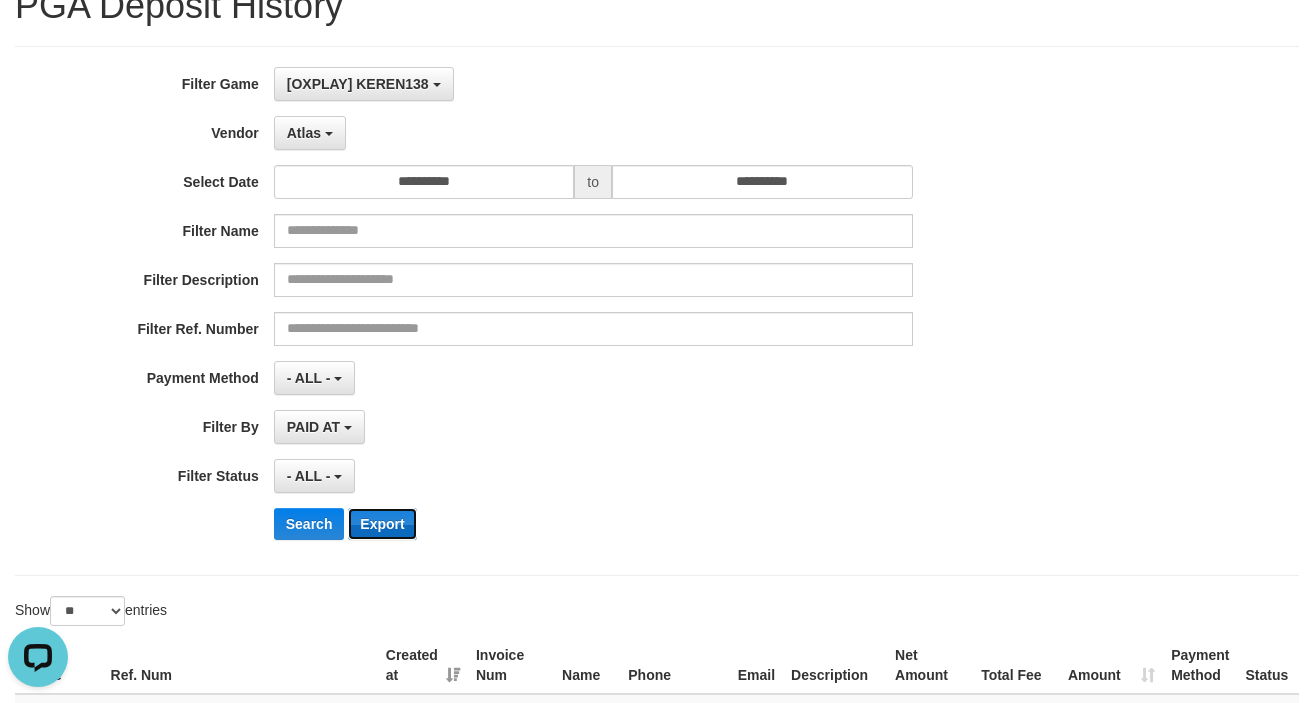 click on "Export" at bounding box center [382, 524] 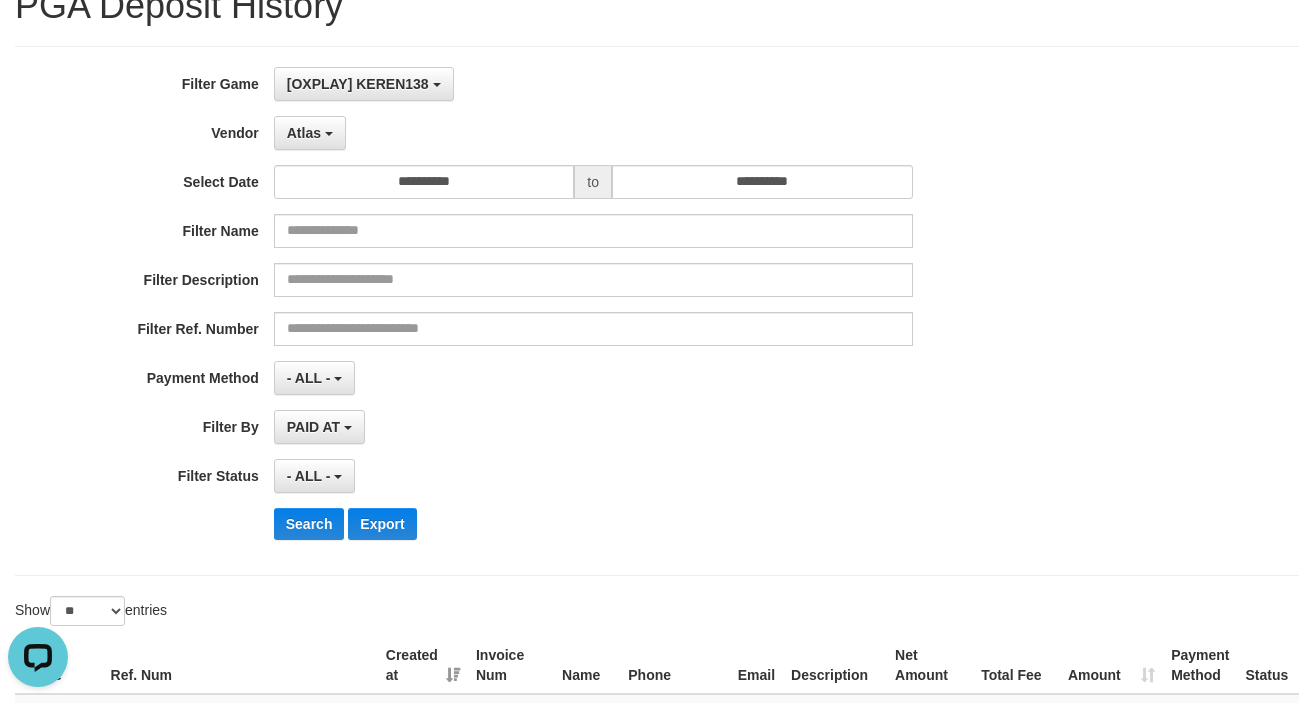 click on "**********" at bounding box center [657, 1095] 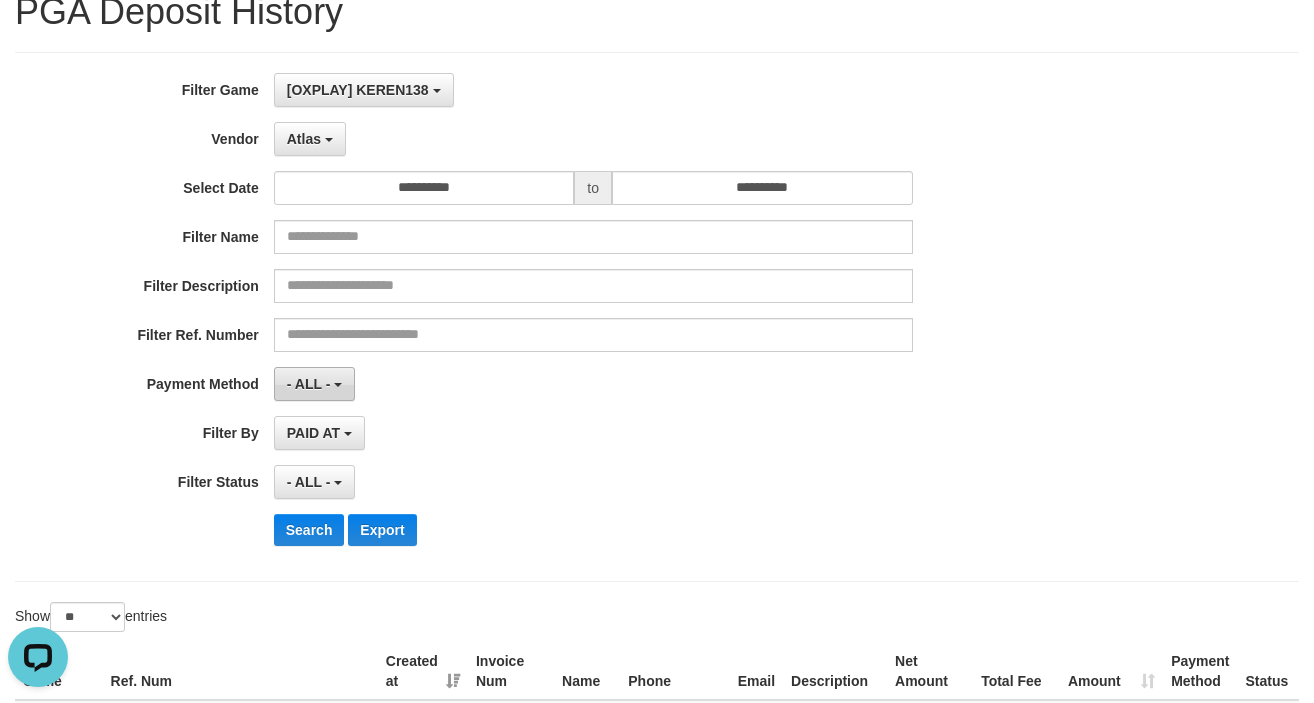 scroll, scrollTop: 0, scrollLeft: 0, axis: both 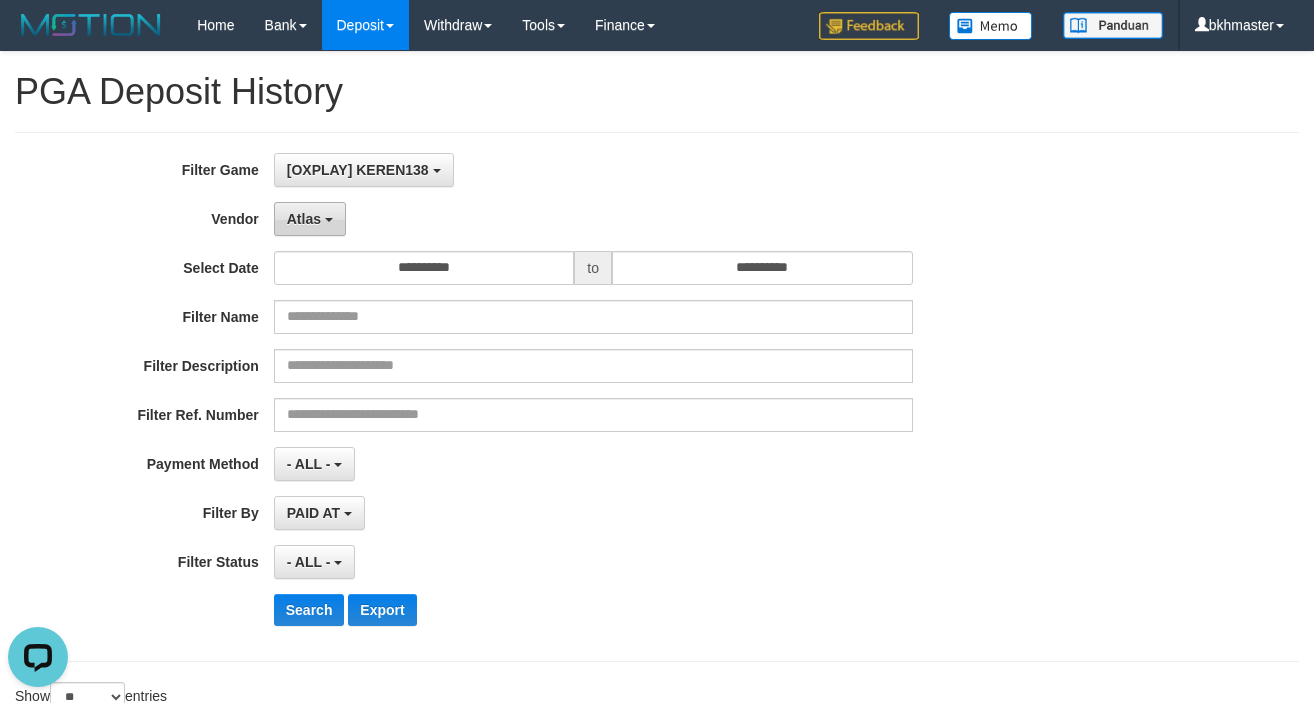 click on "Atlas" at bounding box center [304, 219] 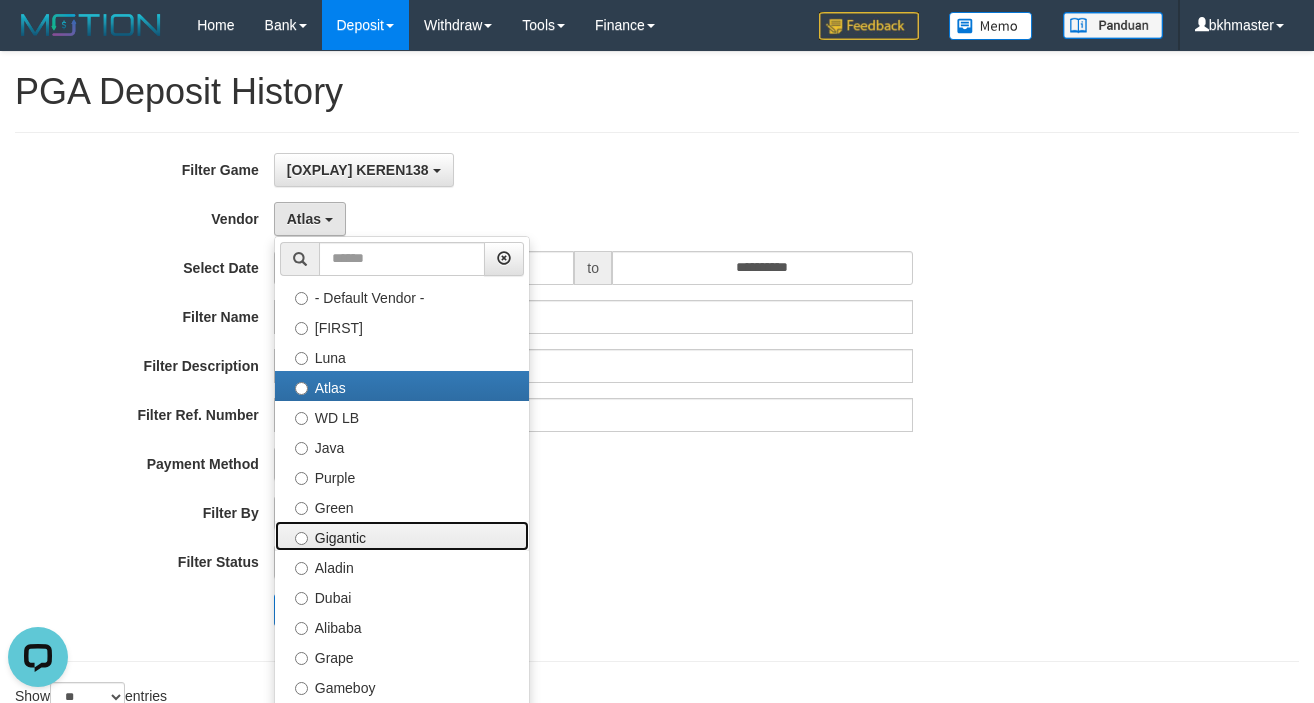 click on "Gigantic" at bounding box center [402, 536] 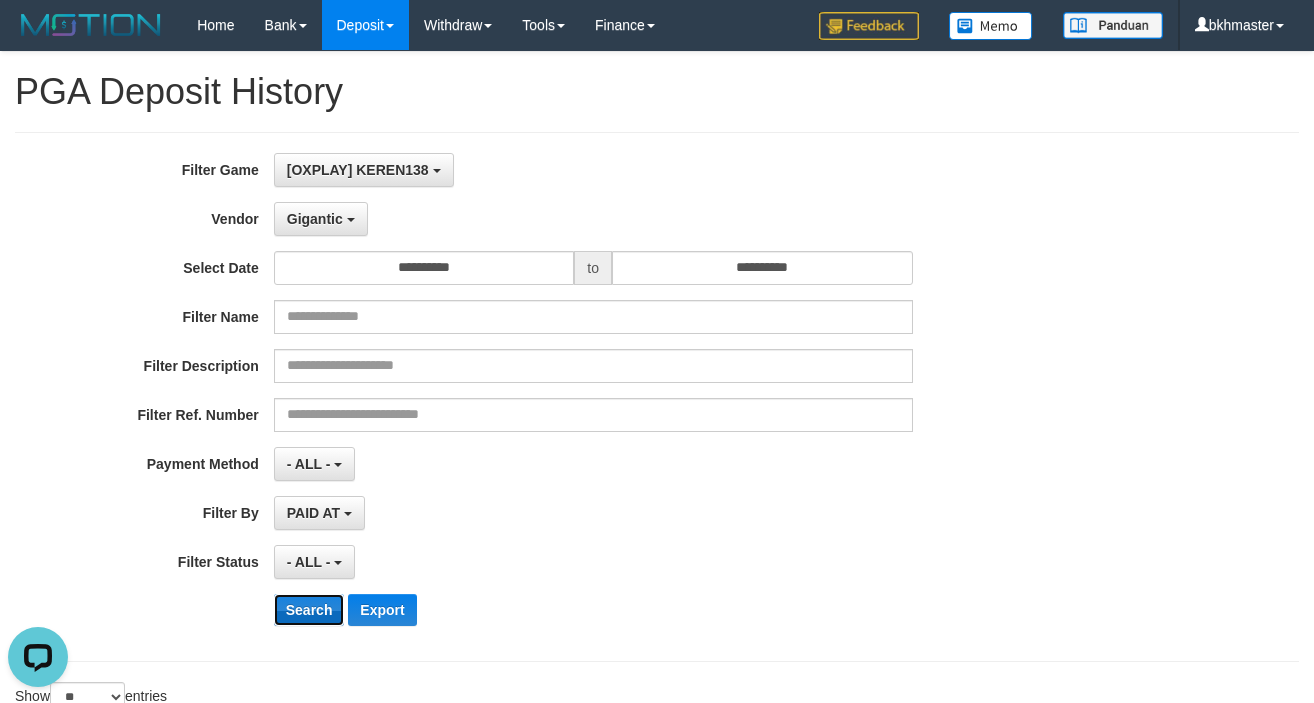click on "Search" at bounding box center (309, 610) 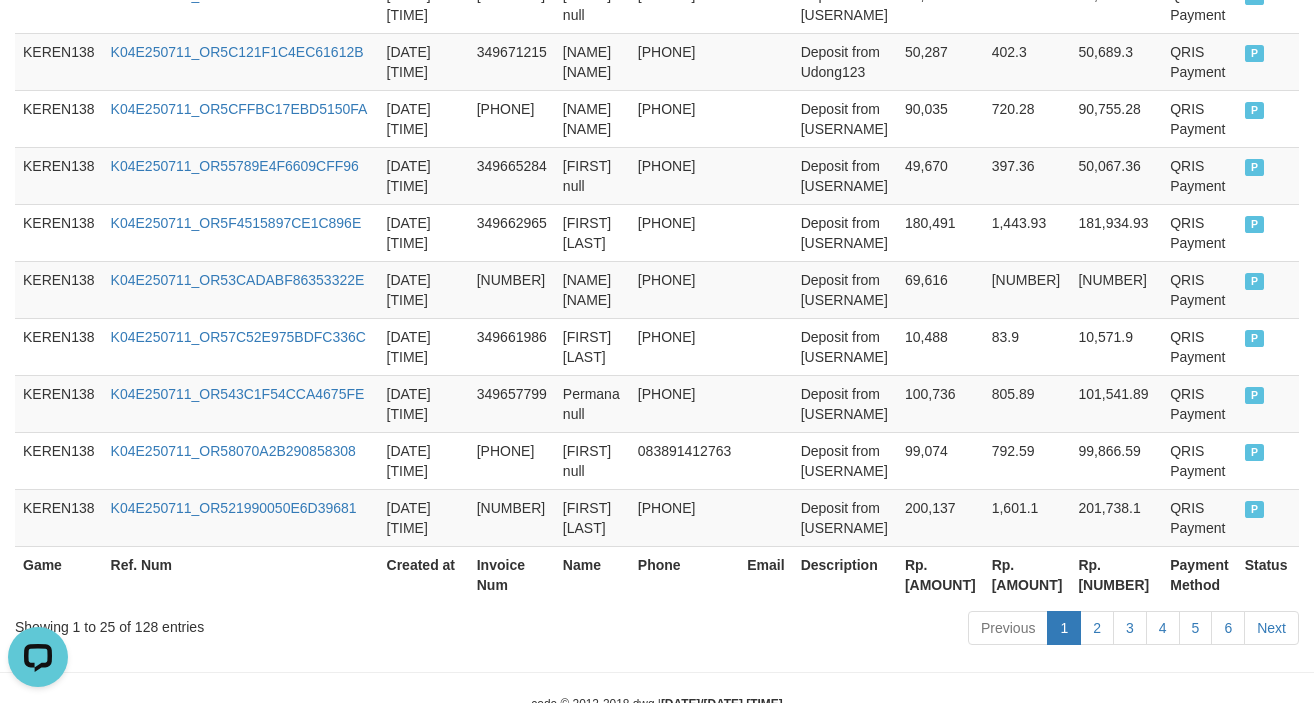 scroll, scrollTop: 1719, scrollLeft: 0, axis: vertical 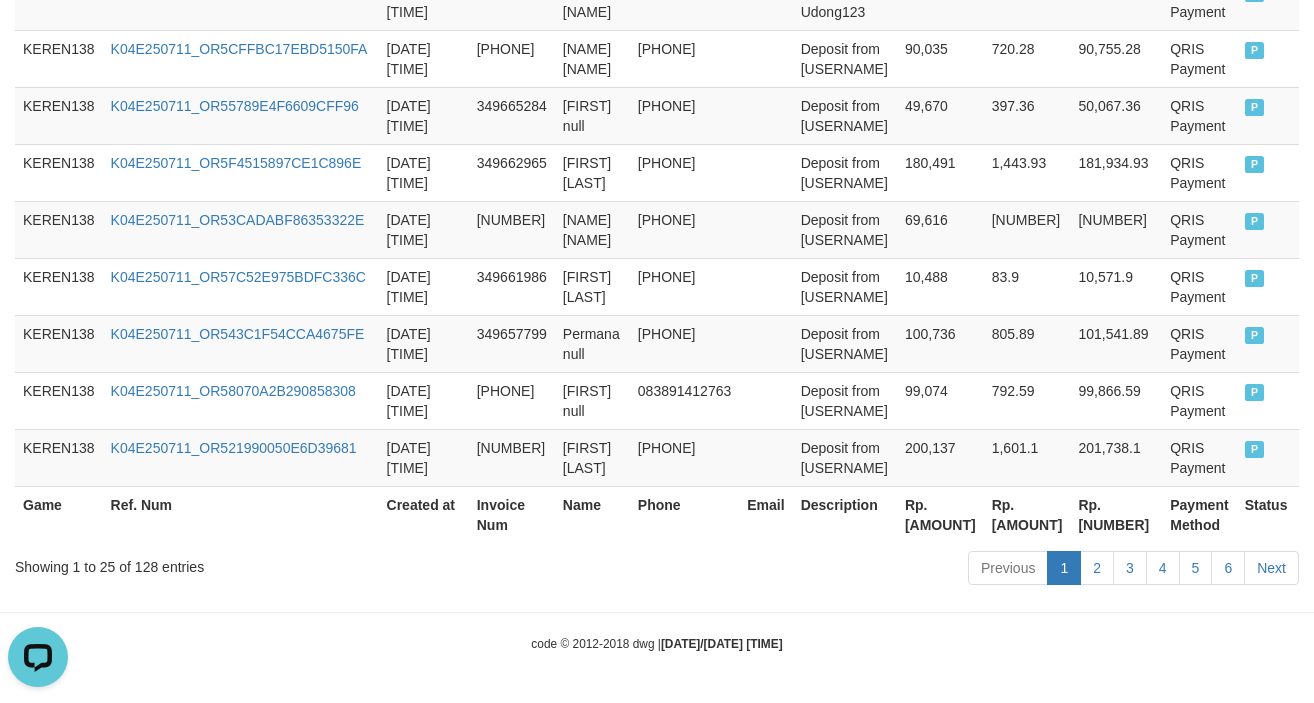 click on "Rp. [AMOUNT]" at bounding box center [940, 514] 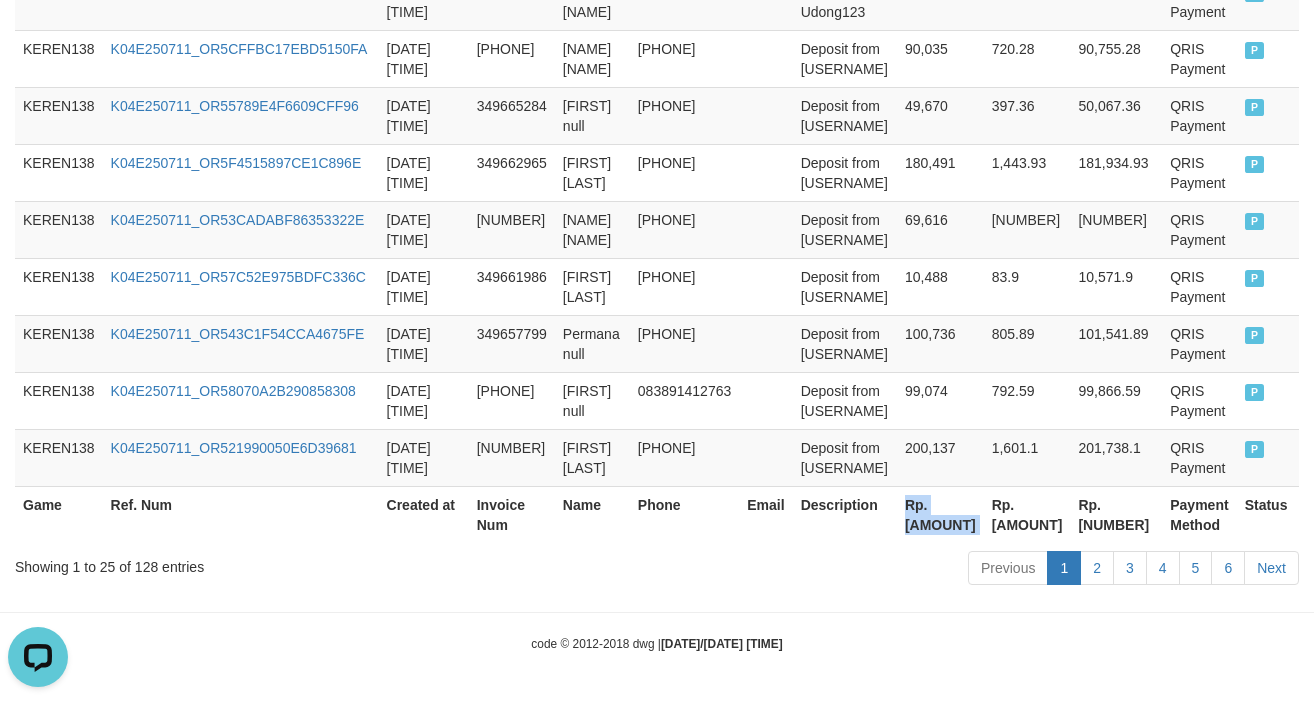 copy on "Rp. [AMOUNT]" 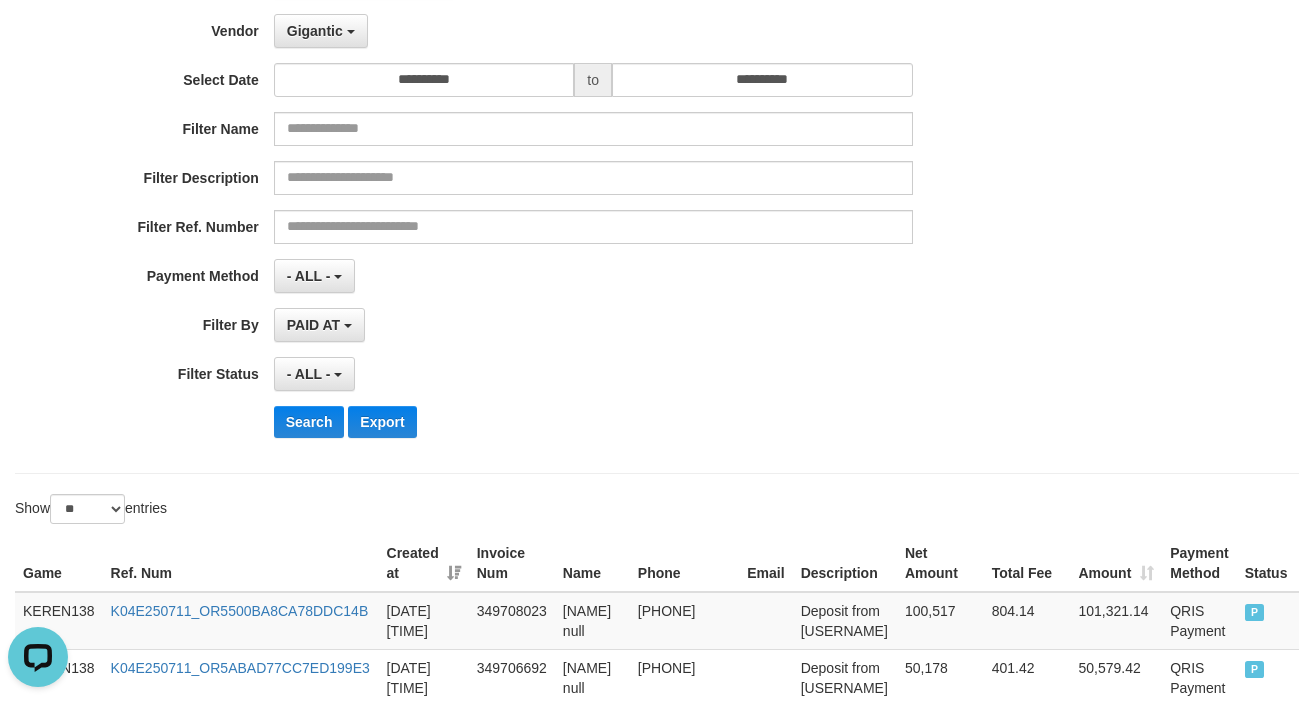 scroll, scrollTop: 233, scrollLeft: 0, axis: vertical 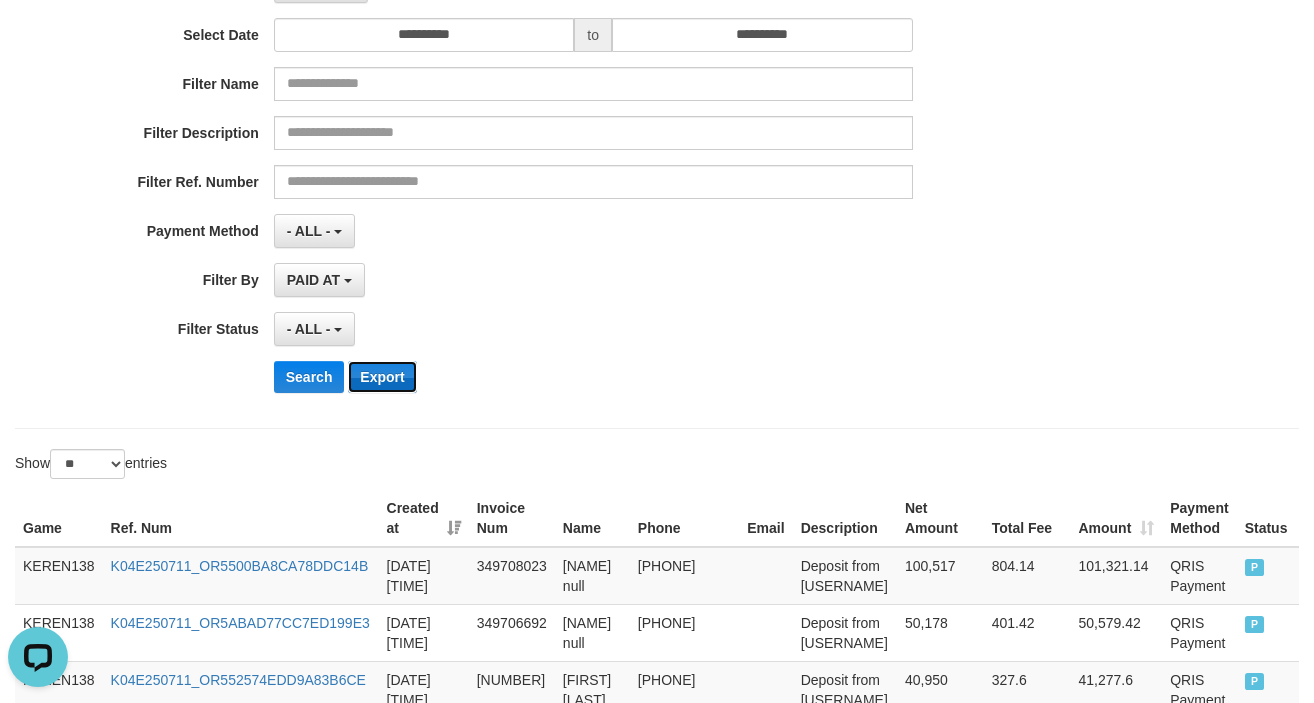 click on "Export" at bounding box center [382, 377] 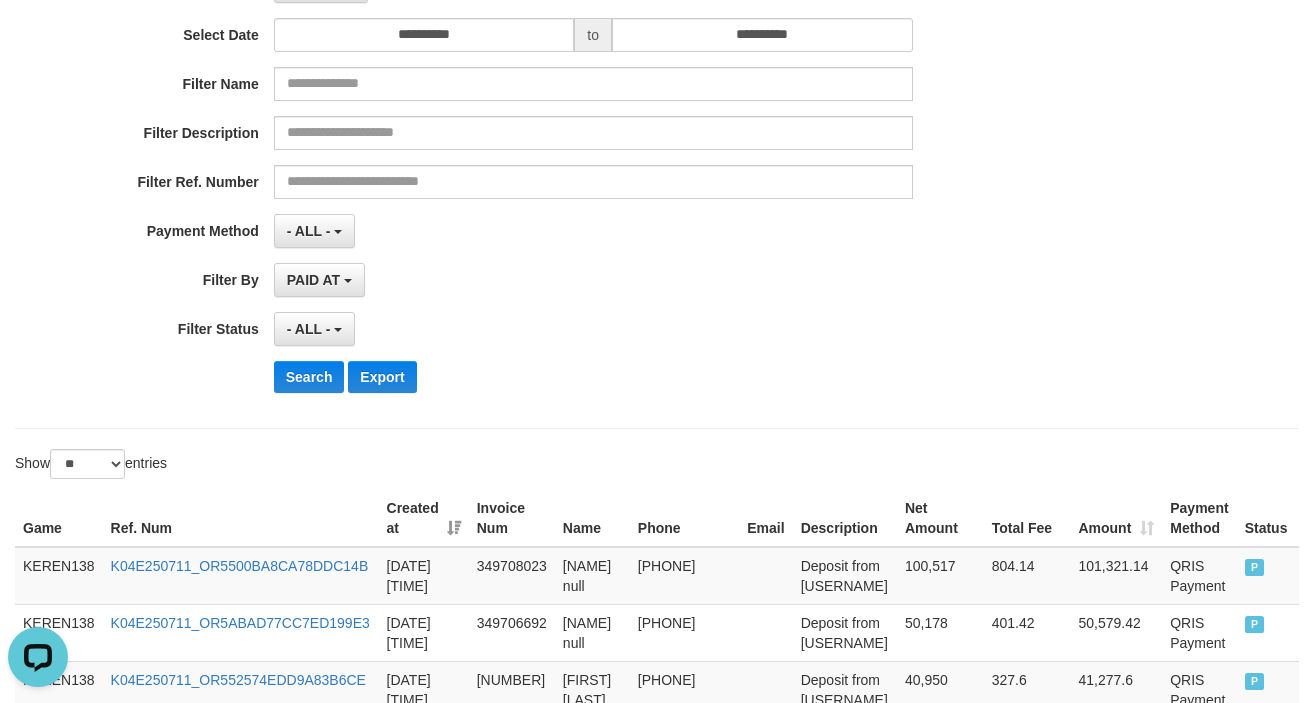 click on "**********" at bounding box center (657, 164) 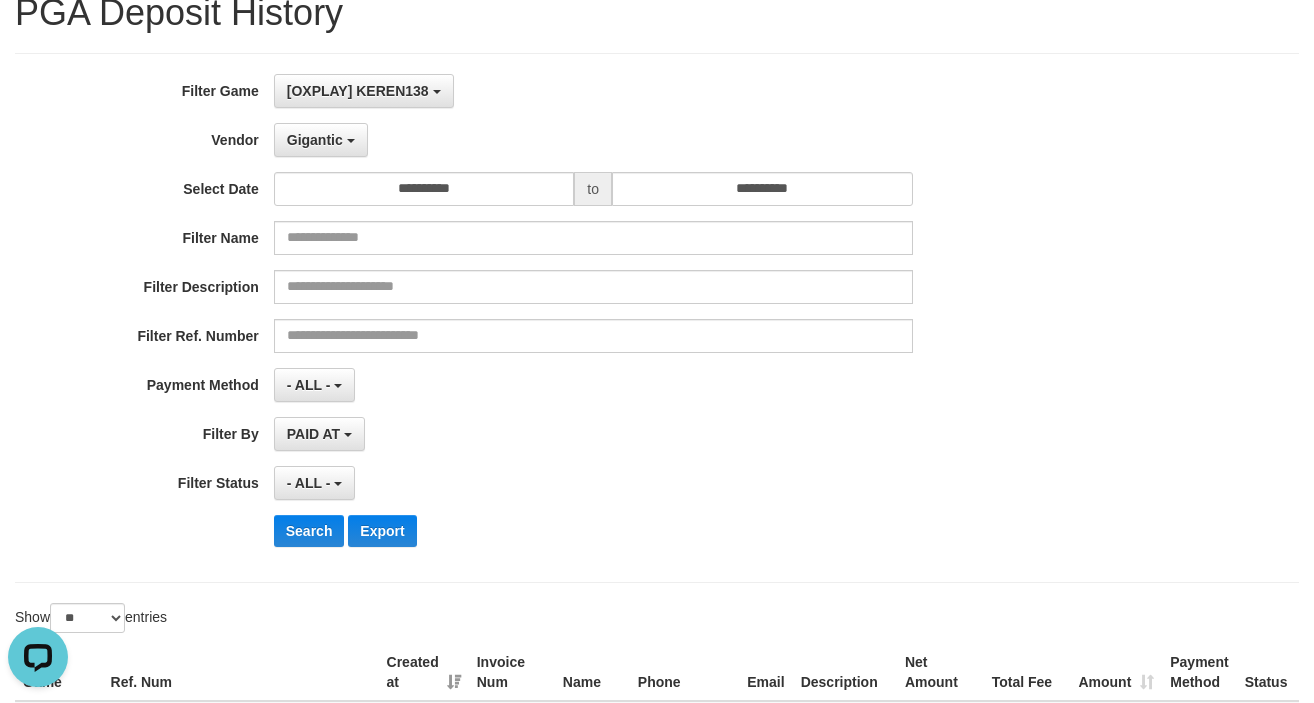 scroll, scrollTop: 0, scrollLeft: 0, axis: both 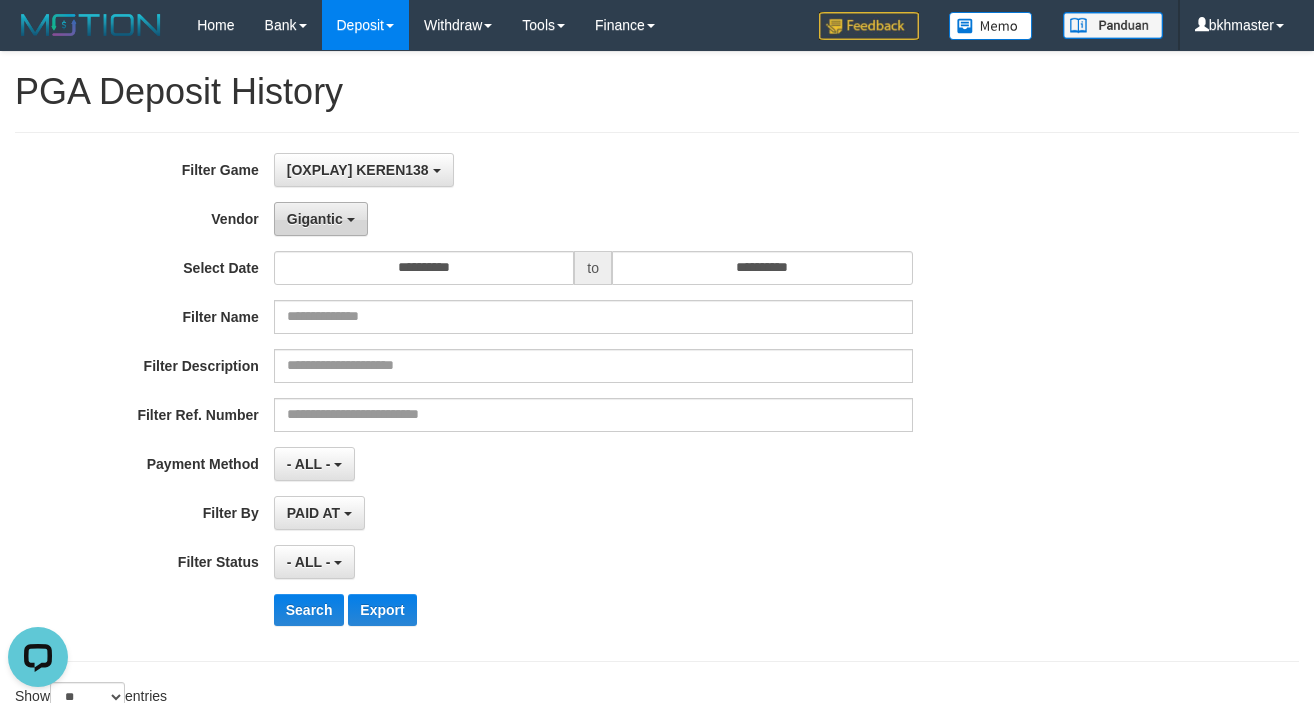 click on "Gigantic" at bounding box center [315, 219] 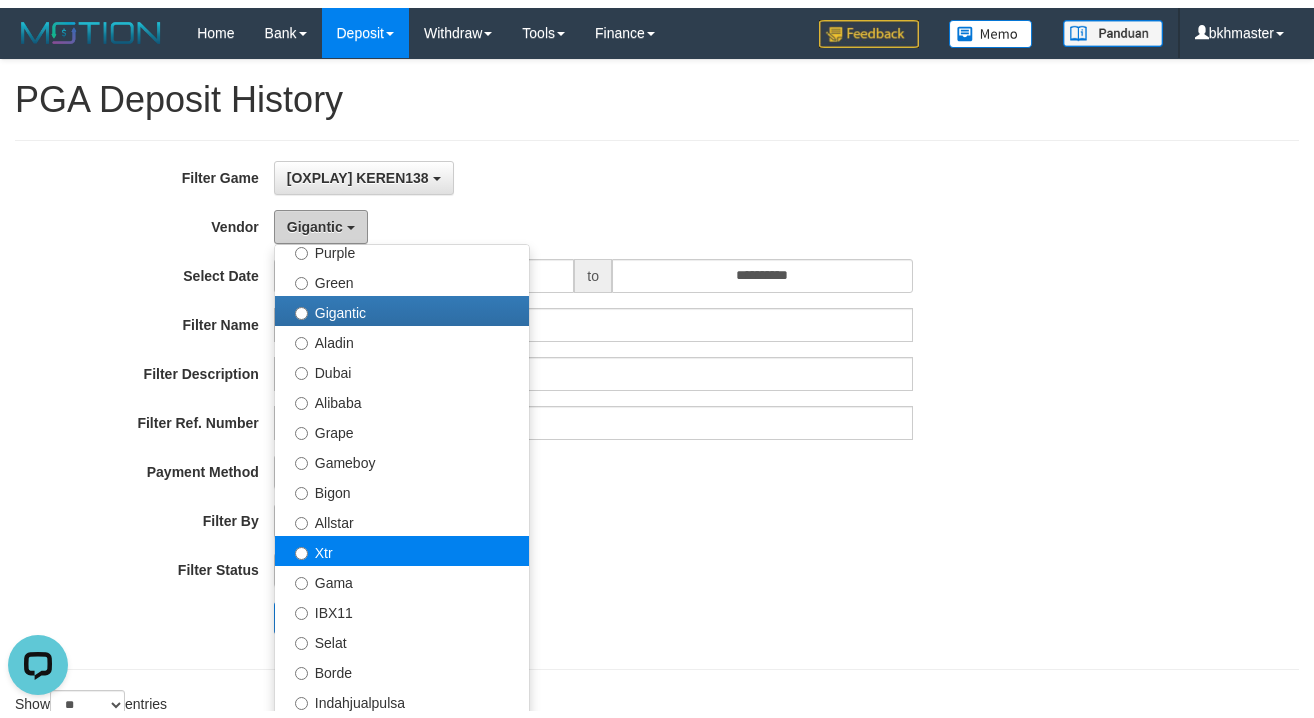 scroll, scrollTop: 467, scrollLeft: 0, axis: vertical 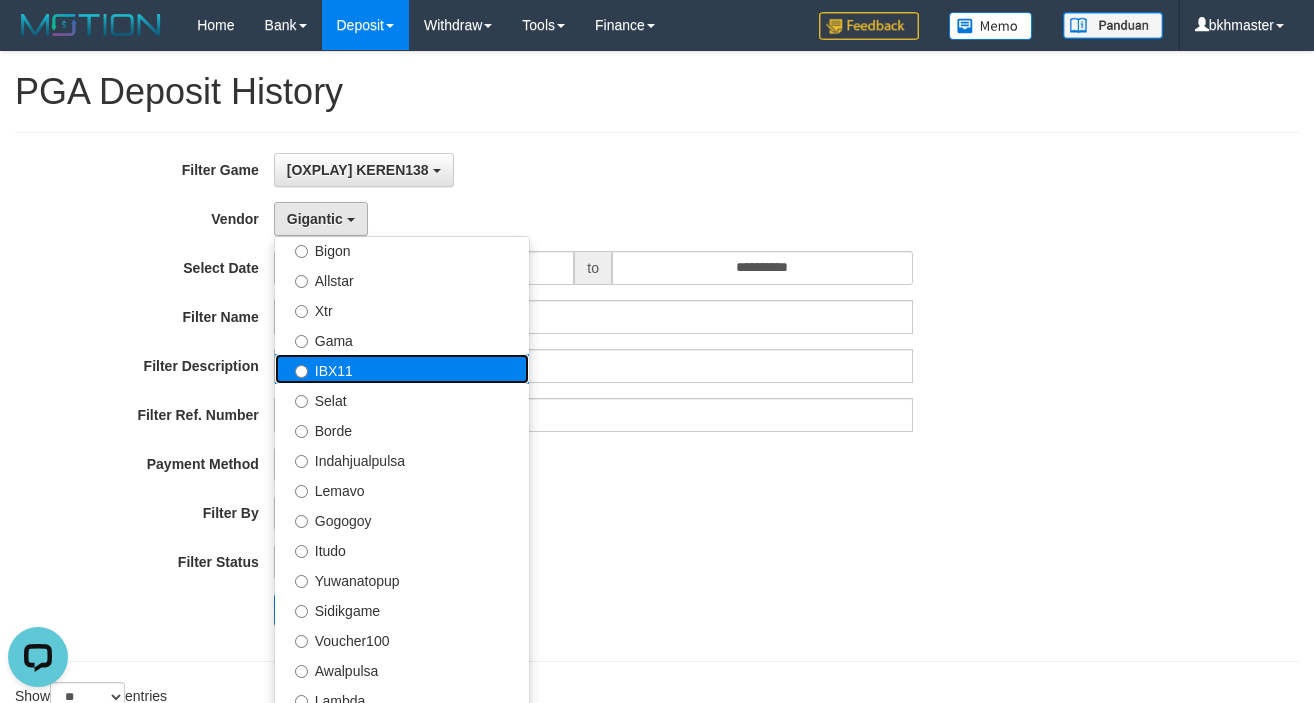 click on "IBX11" at bounding box center [402, 369] 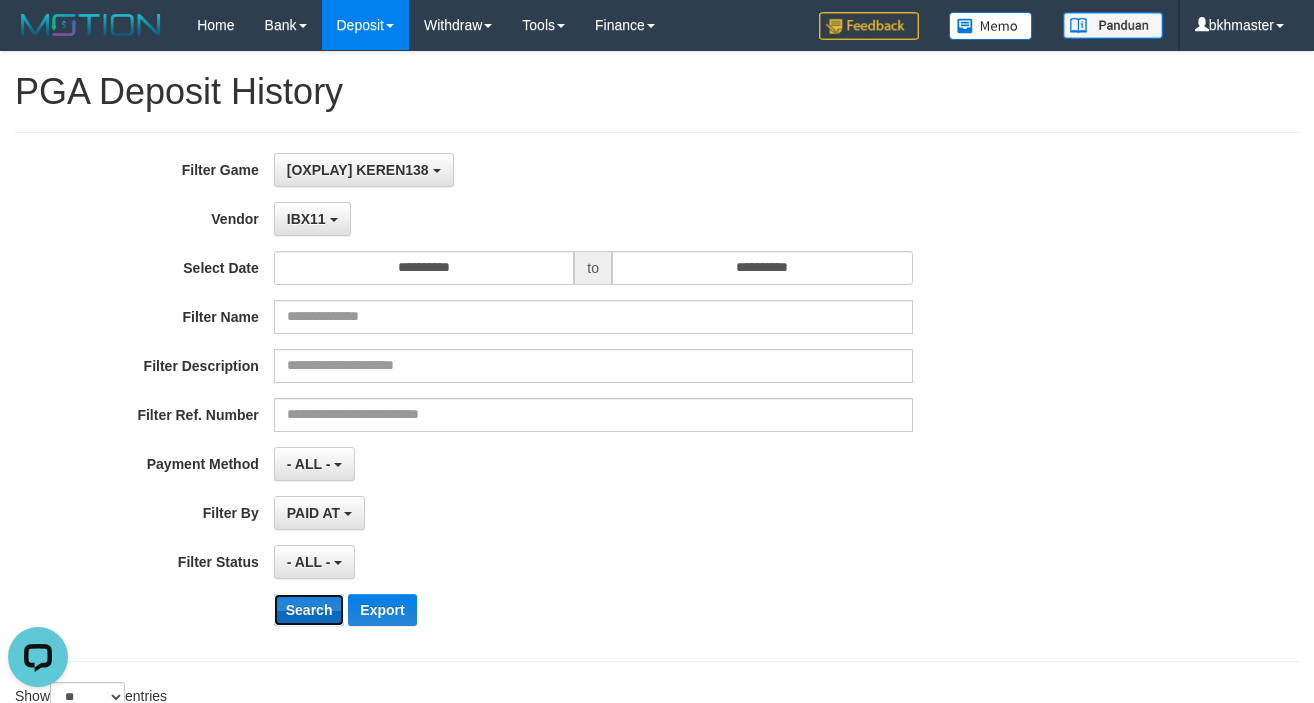 click on "Search" at bounding box center [309, 610] 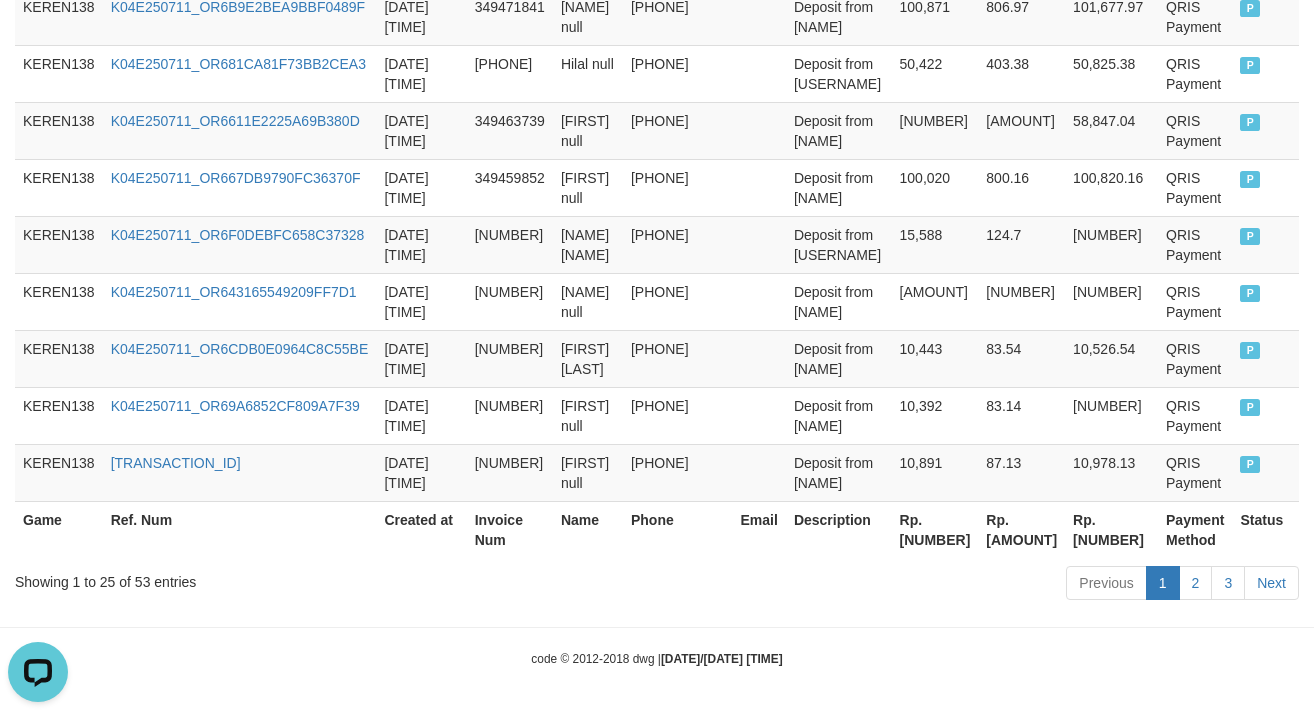 scroll, scrollTop: 2144, scrollLeft: 0, axis: vertical 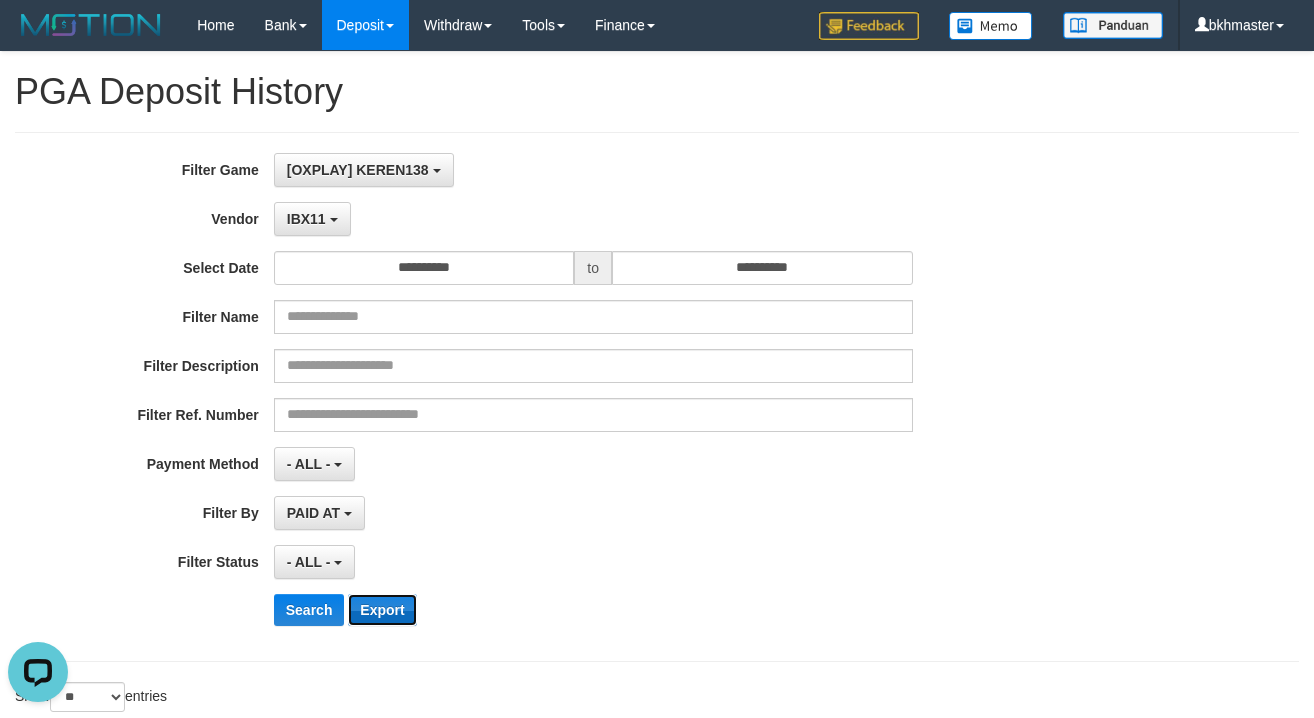 click on "Export" at bounding box center (382, 610) 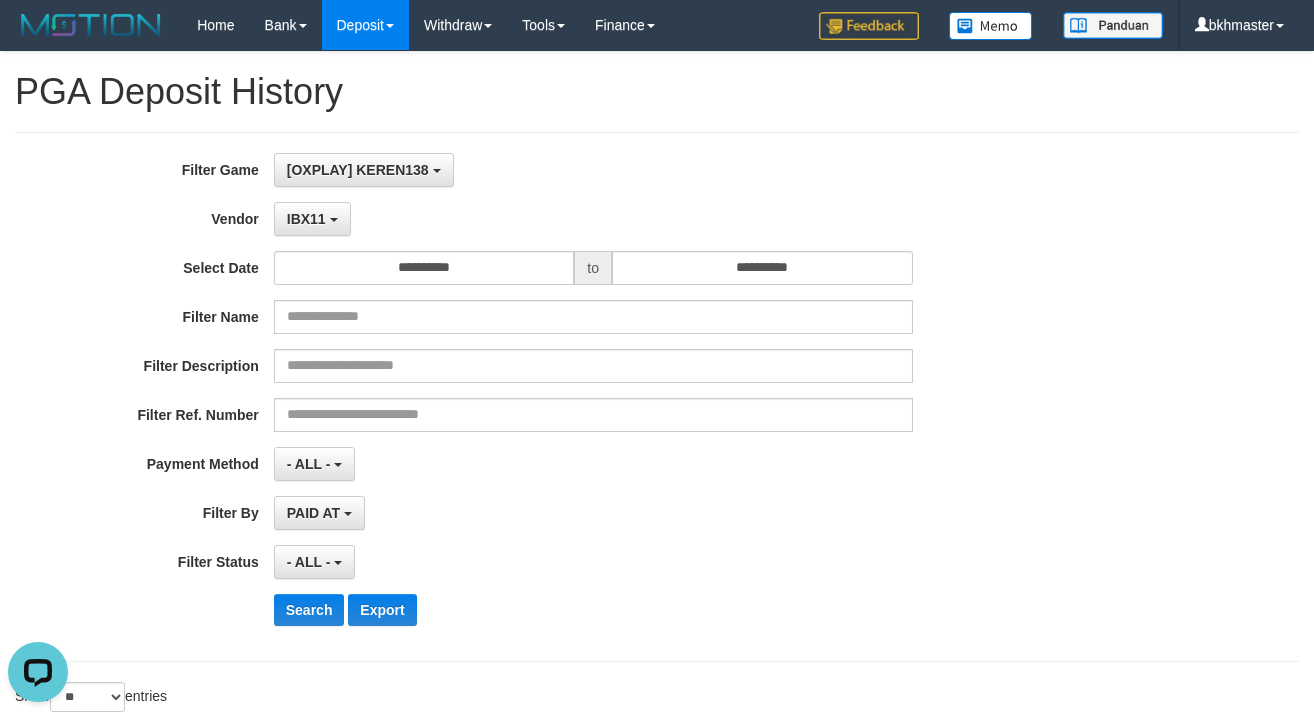 click on "**********" at bounding box center [657, 397] 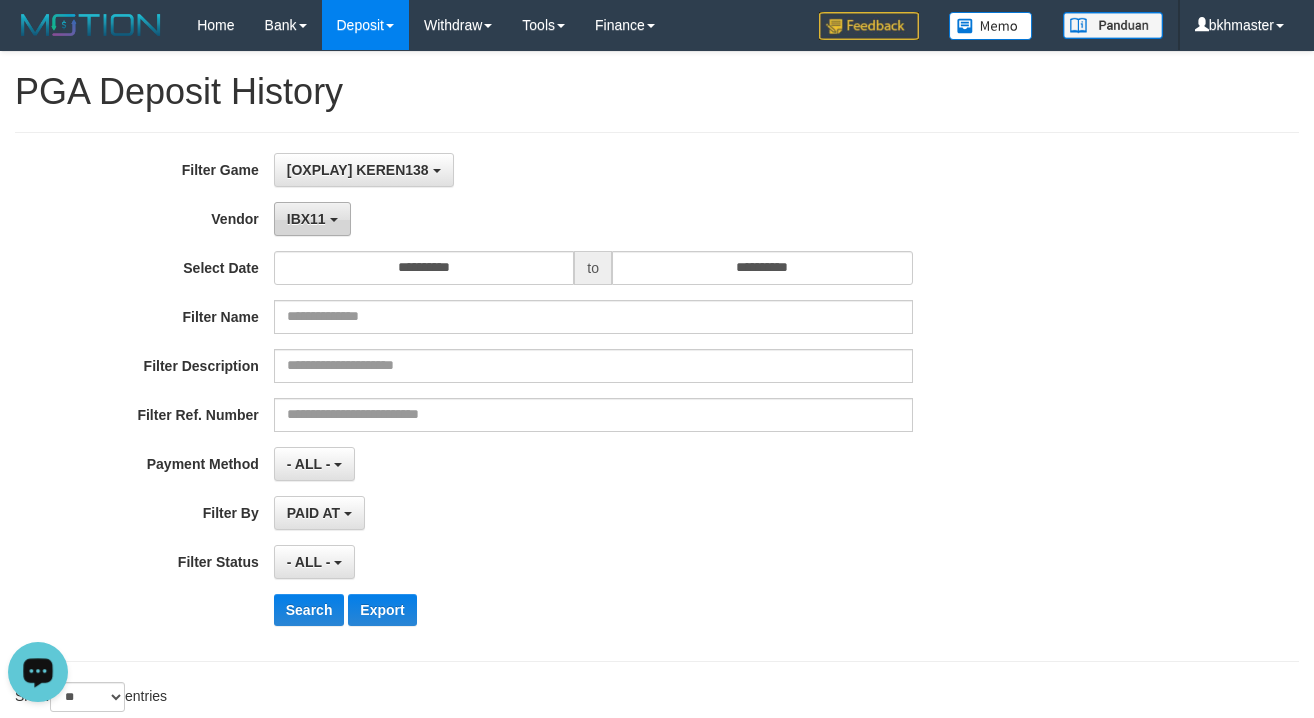 click on "IBX11" at bounding box center [306, 219] 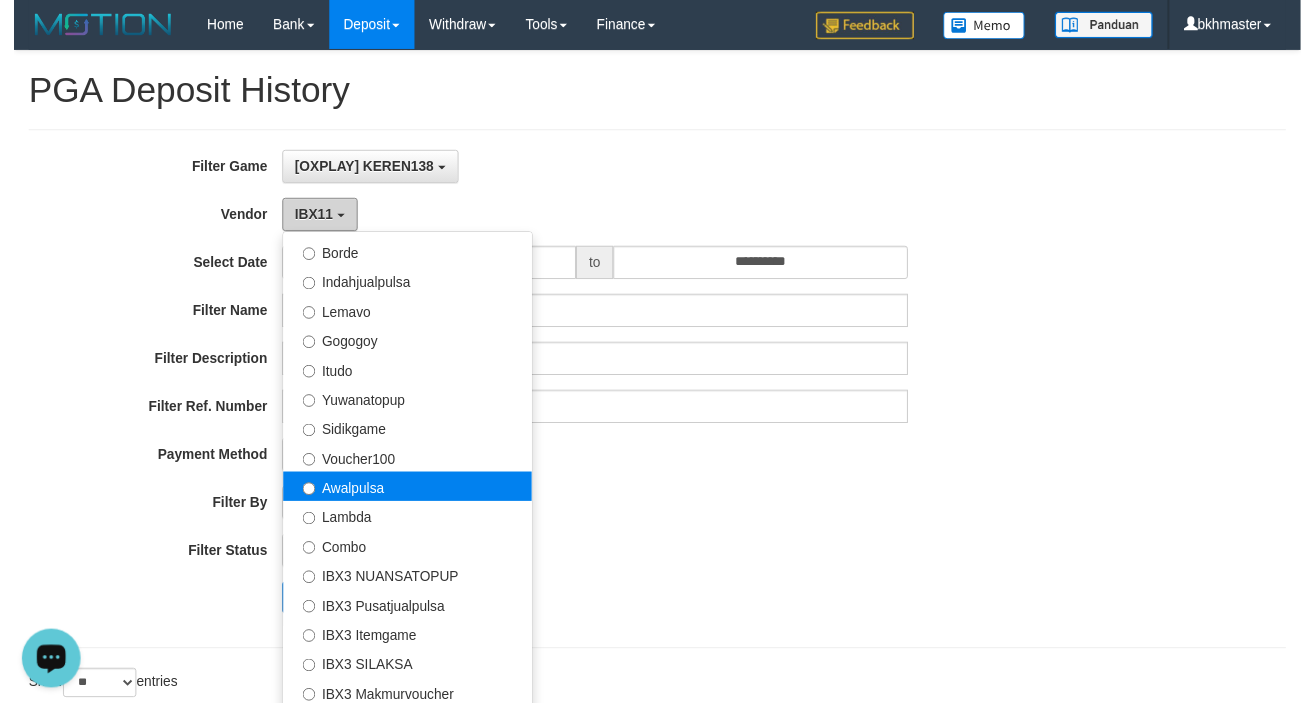 scroll, scrollTop: 686, scrollLeft: 0, axis: vertical 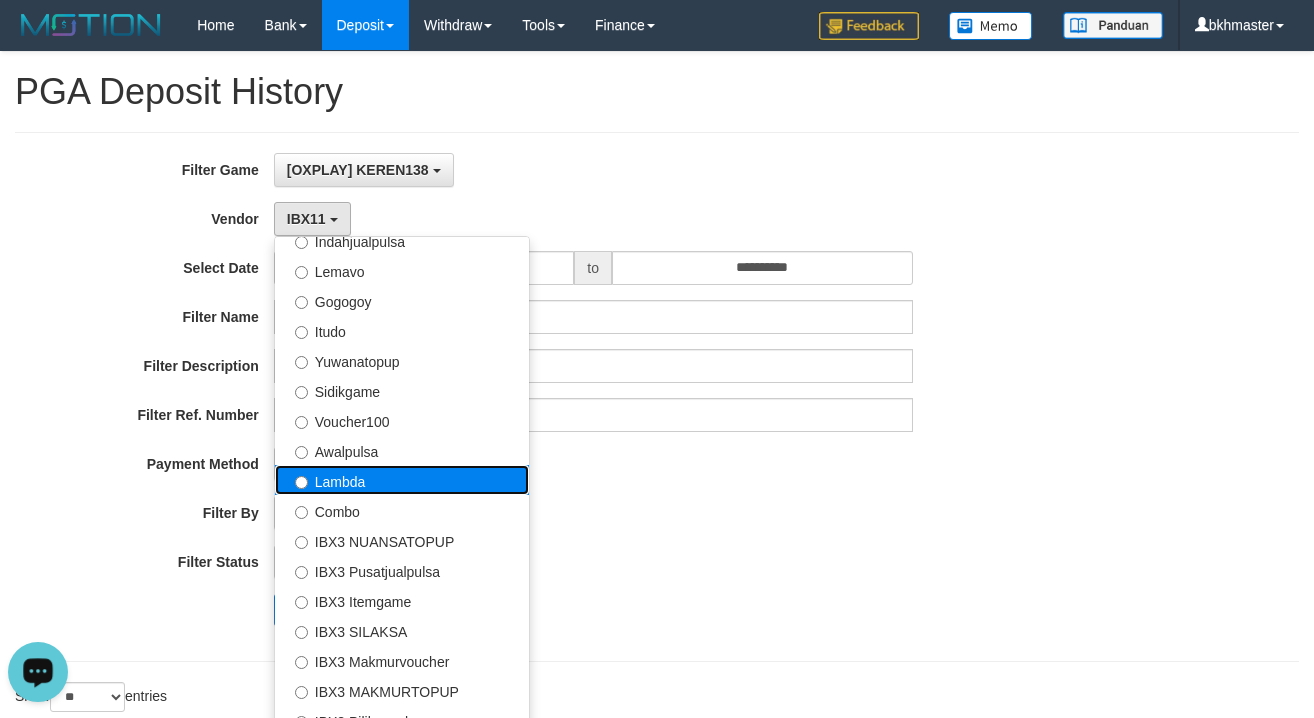 click on "Lambda" at bounding box center (402, 480) 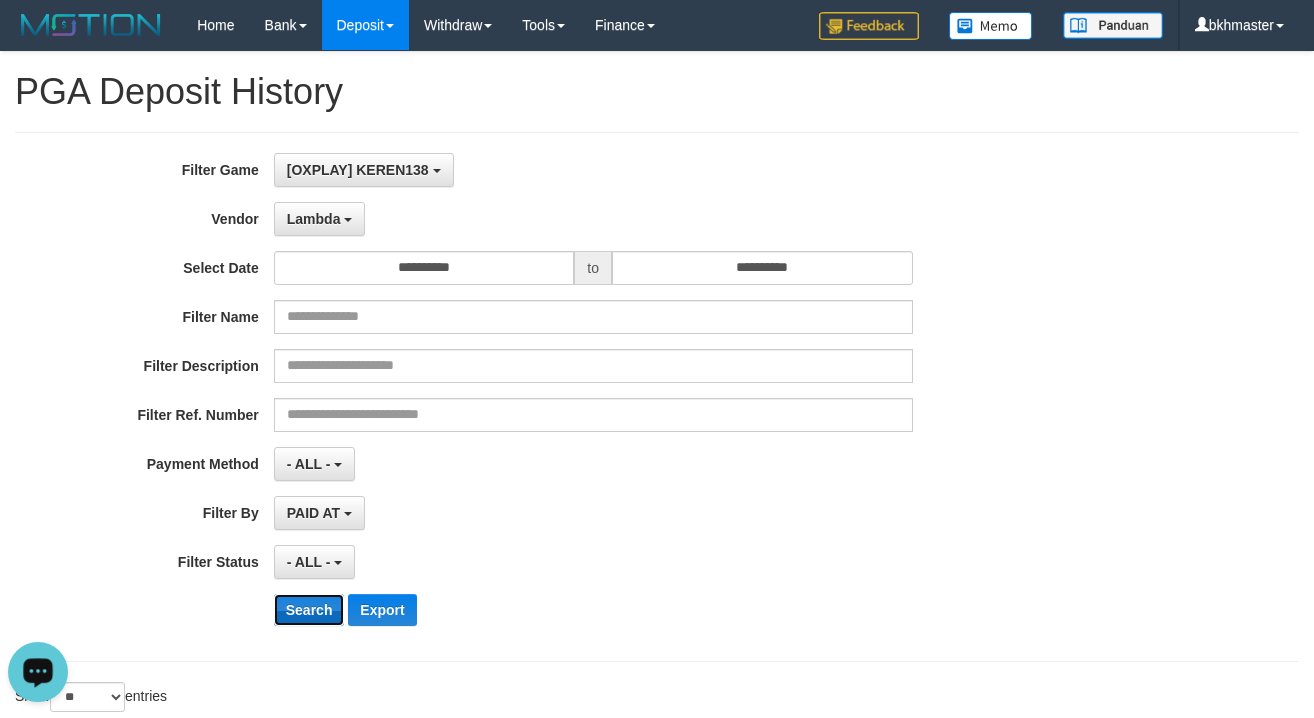click on "Search" at bounding box center (309, 610) 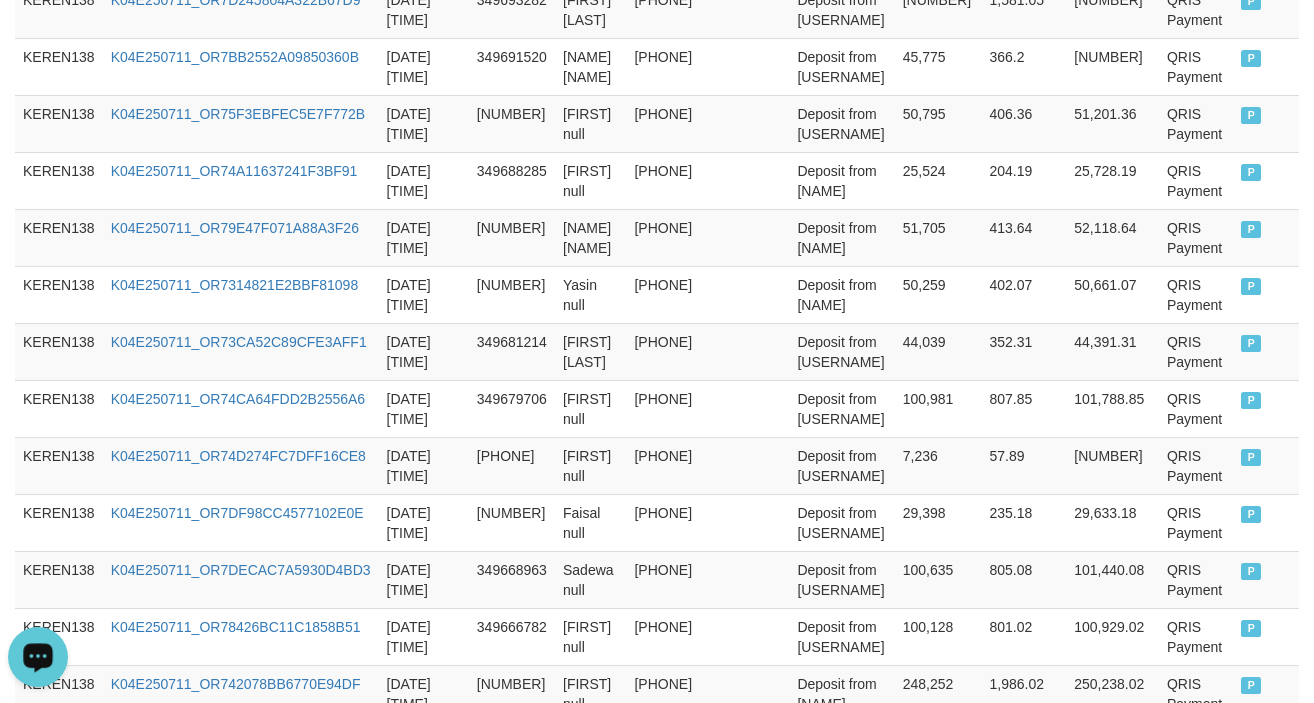 scroll, scrollTop: 1719, scrollLeft: 0, axis: vertical 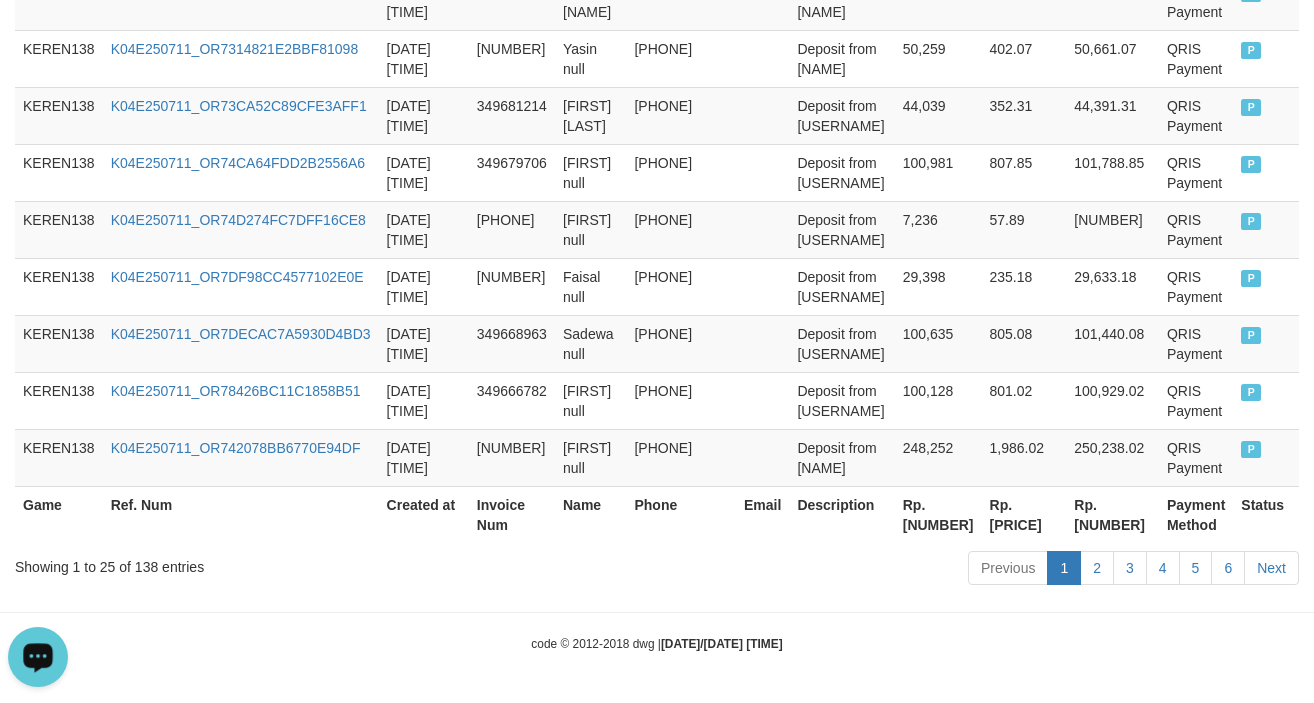 click on "Rp. [NUMBER]" at bounding box center (938, 514) 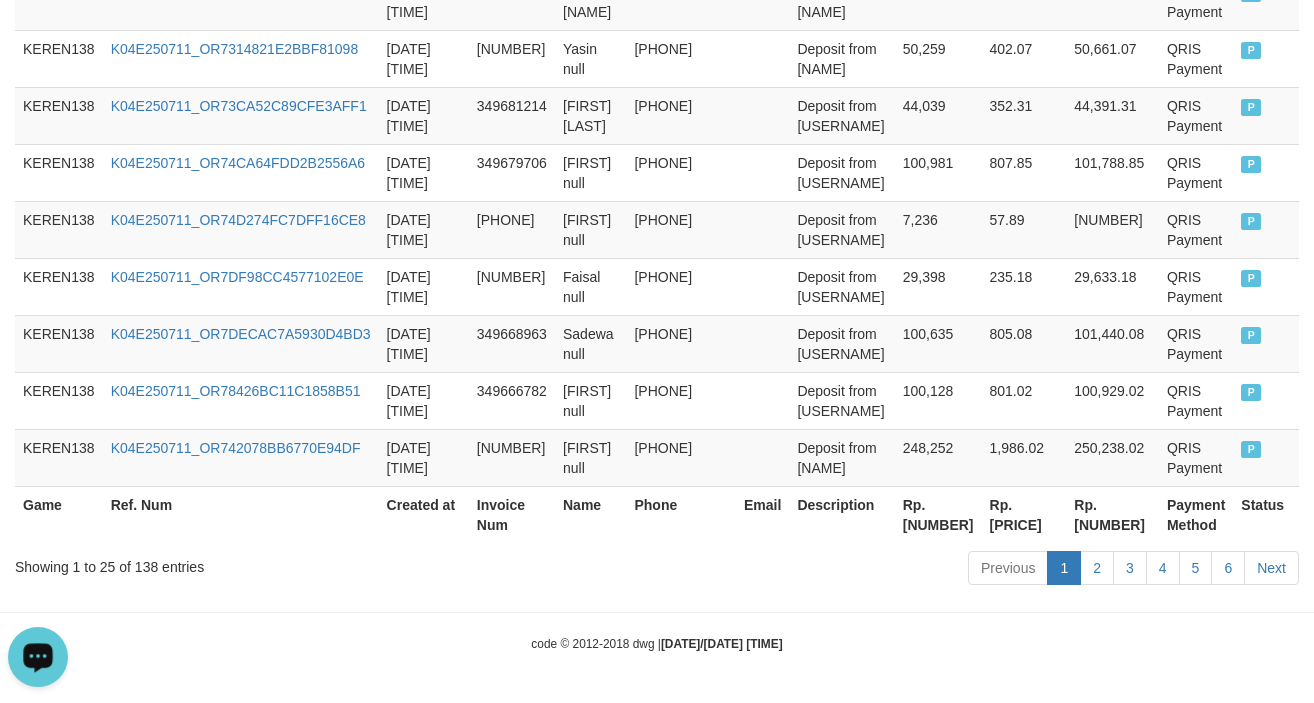 drag, startPoint x: 637, startPoint y: 615, endPoint x: 649, endPoint y: 609, distance: 13.416408 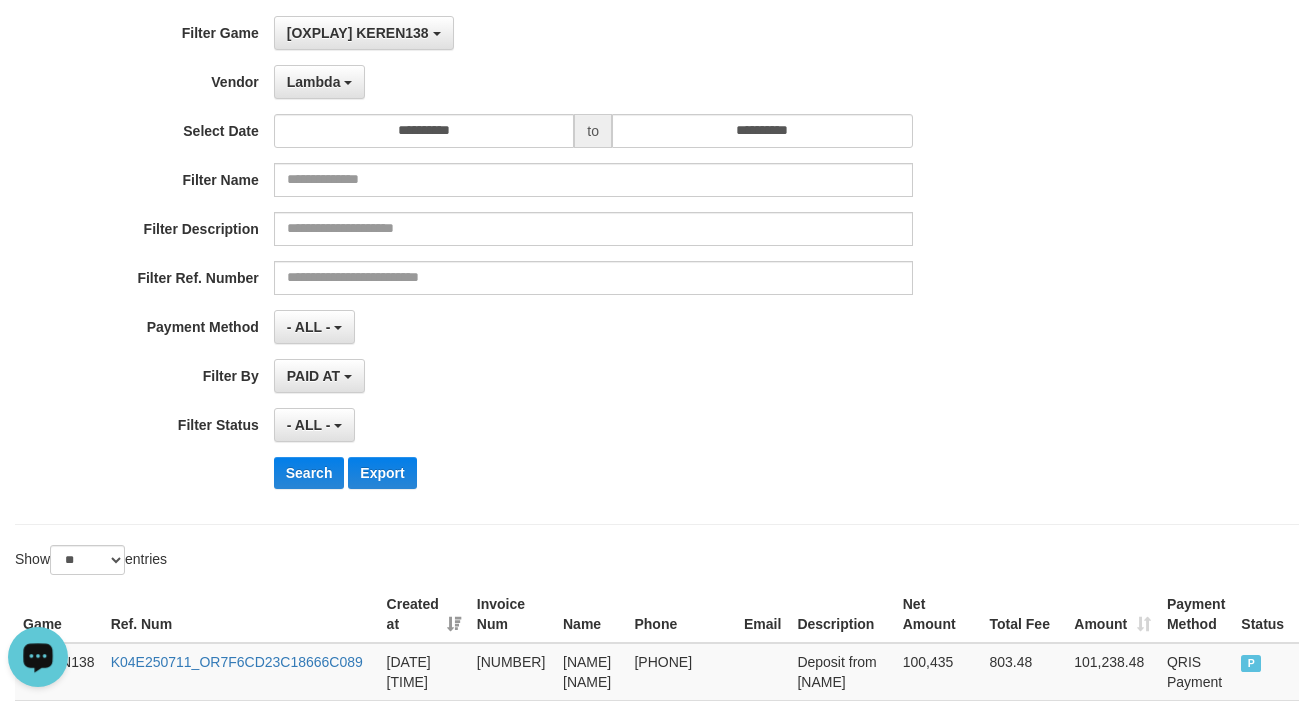 scroll, scrollTop: 0, scrollLeft: 0, axis: both 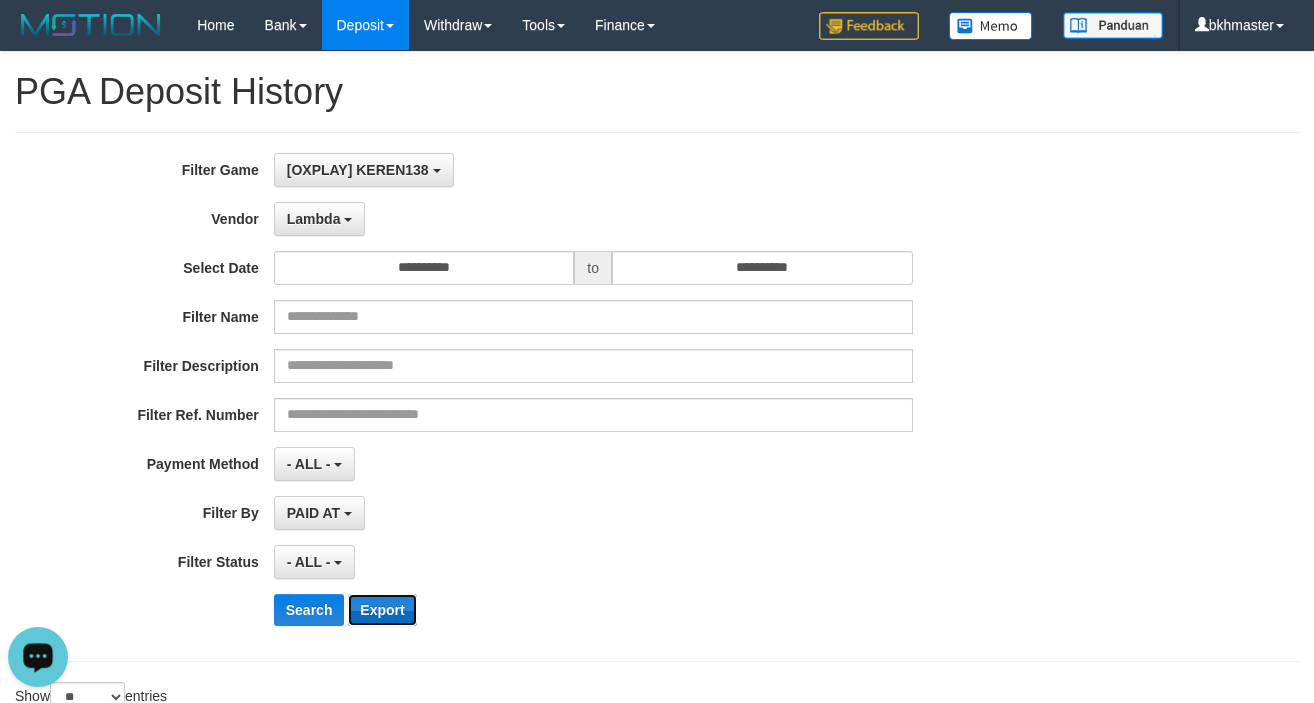 click on "Export" at bounding box center [382, 610] 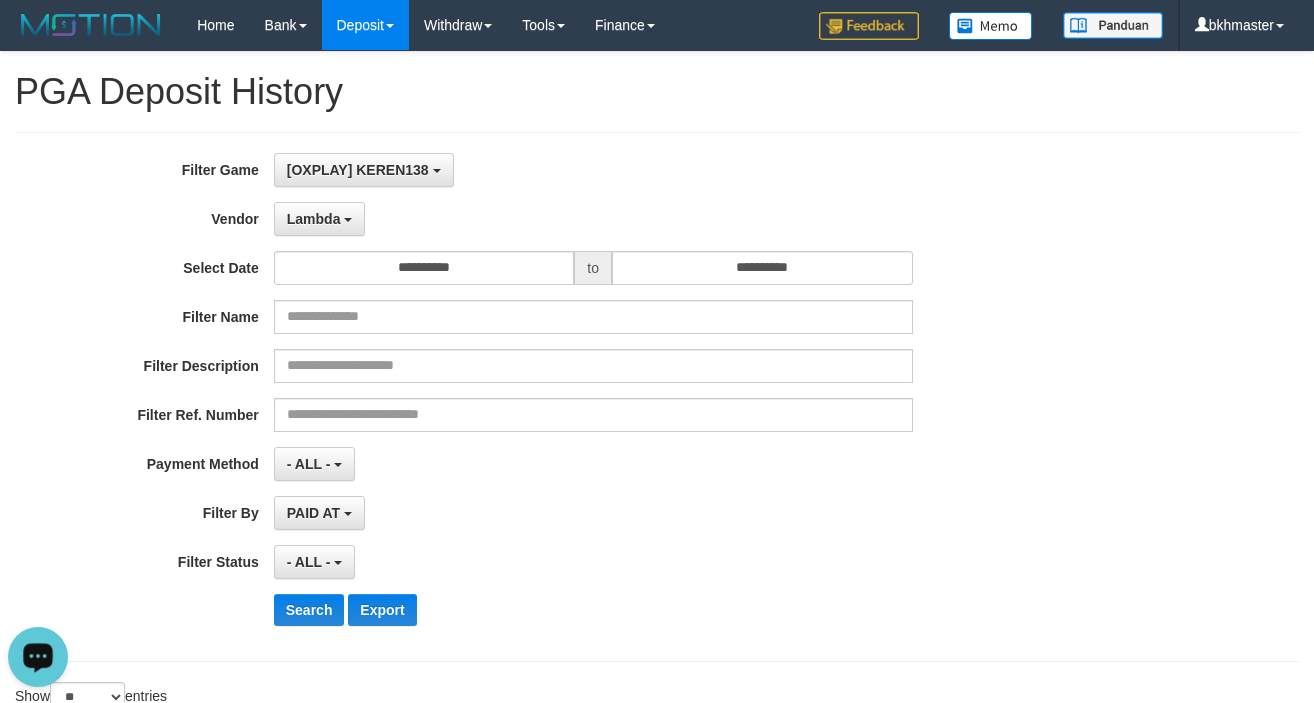 click on "Payment Method" at bounding box center (137, 460) 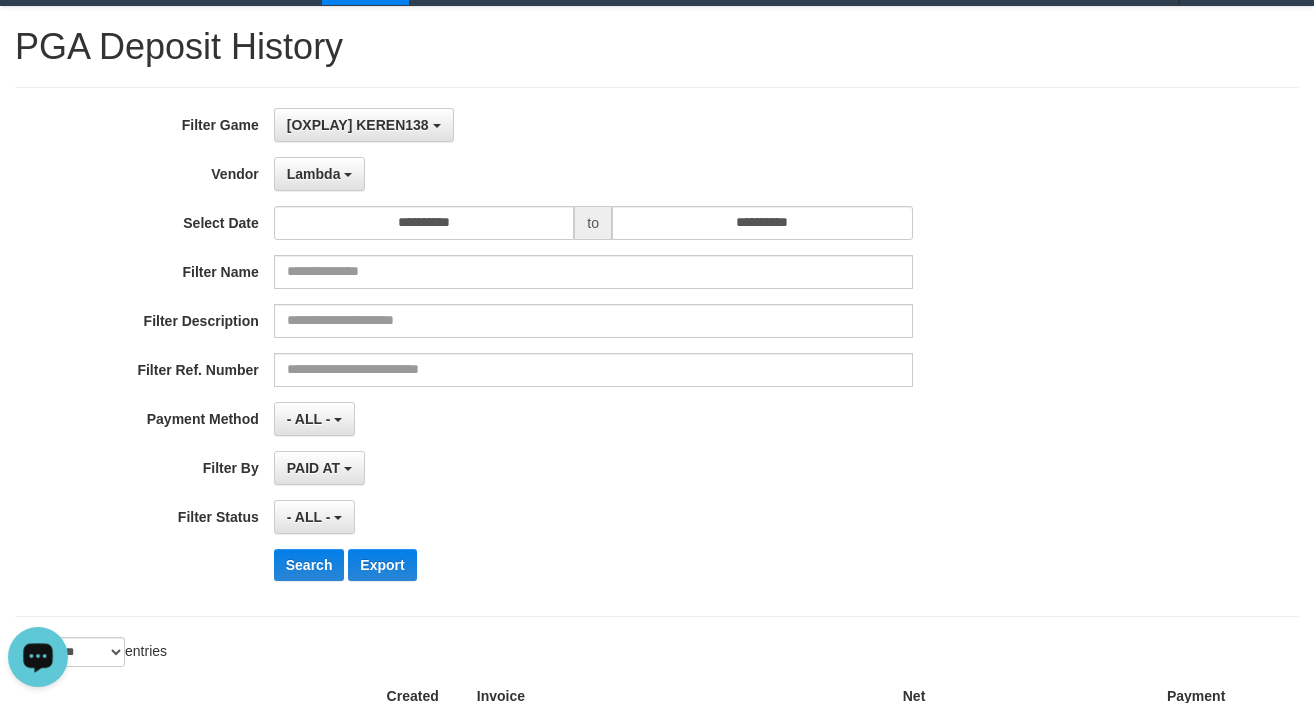 scroll, scrollTop: 0, scrollLeft: 0, axis: both 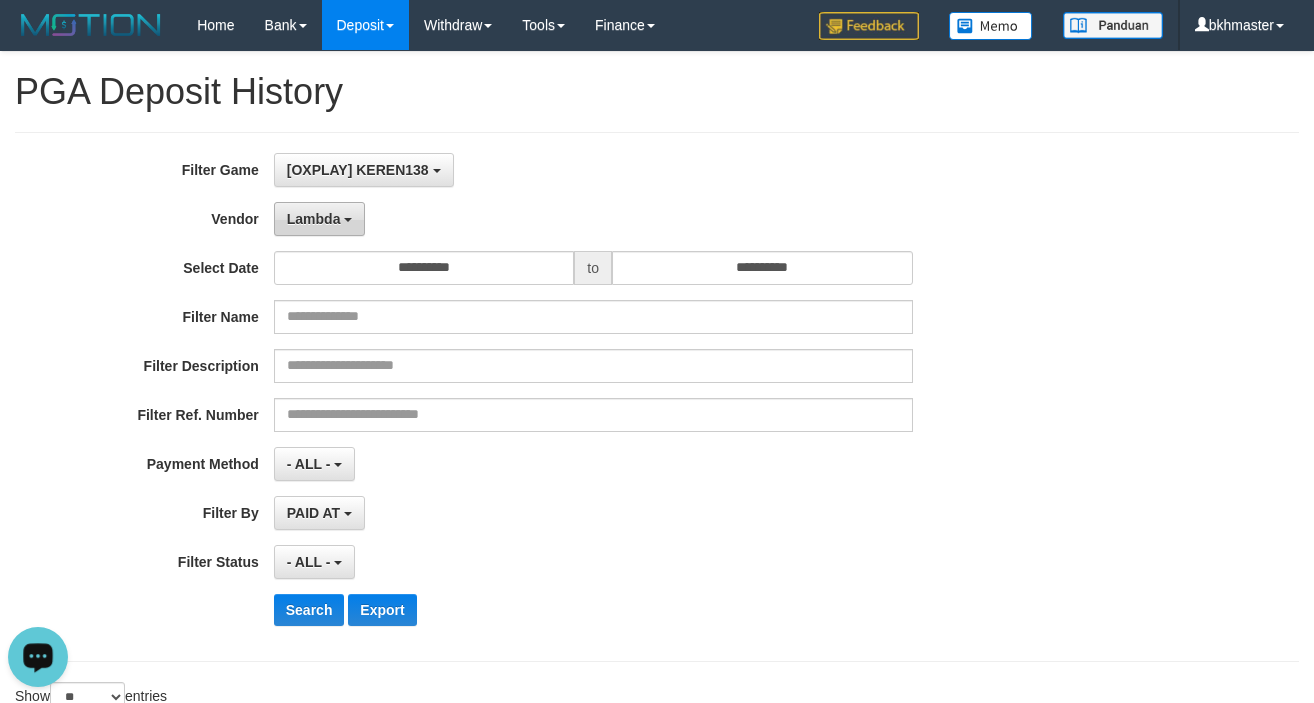 click at bounding box center (348, 220) 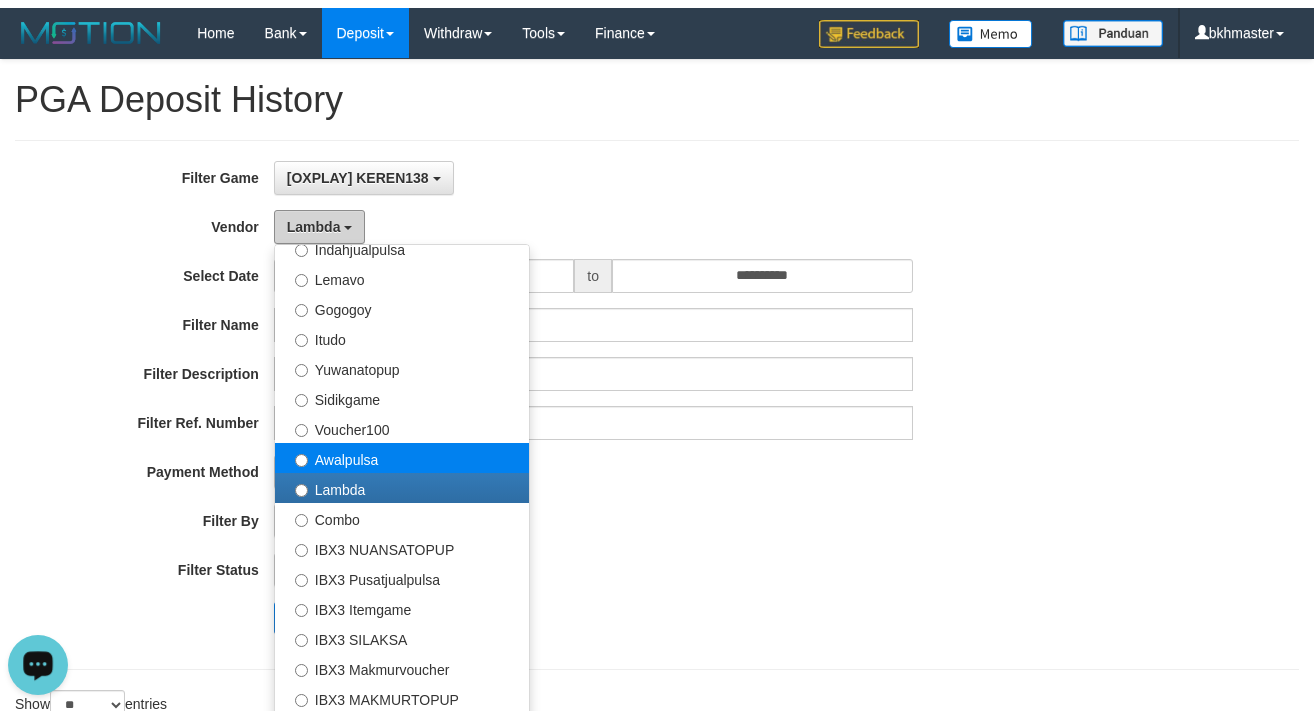 scroll, scrollTop: 453, scrollLeft: 0, axis: vertical 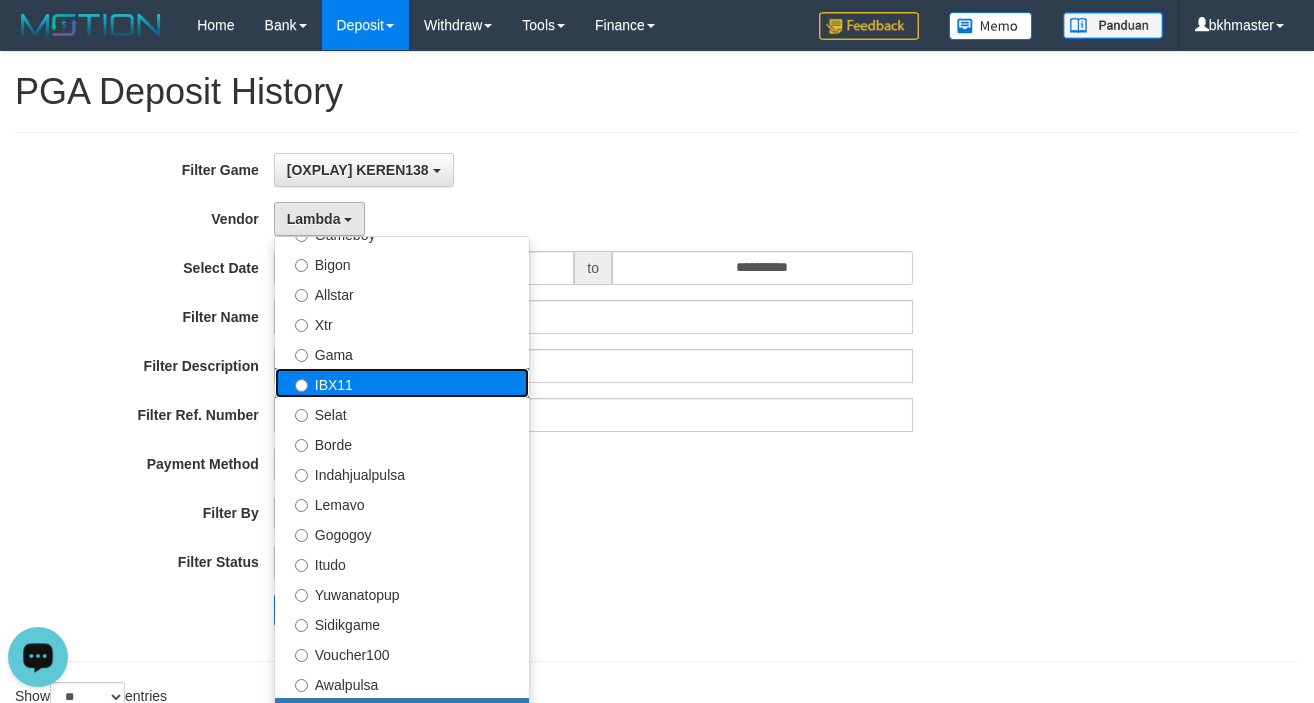 click on "IBX11" at bounding box center (402, 383) 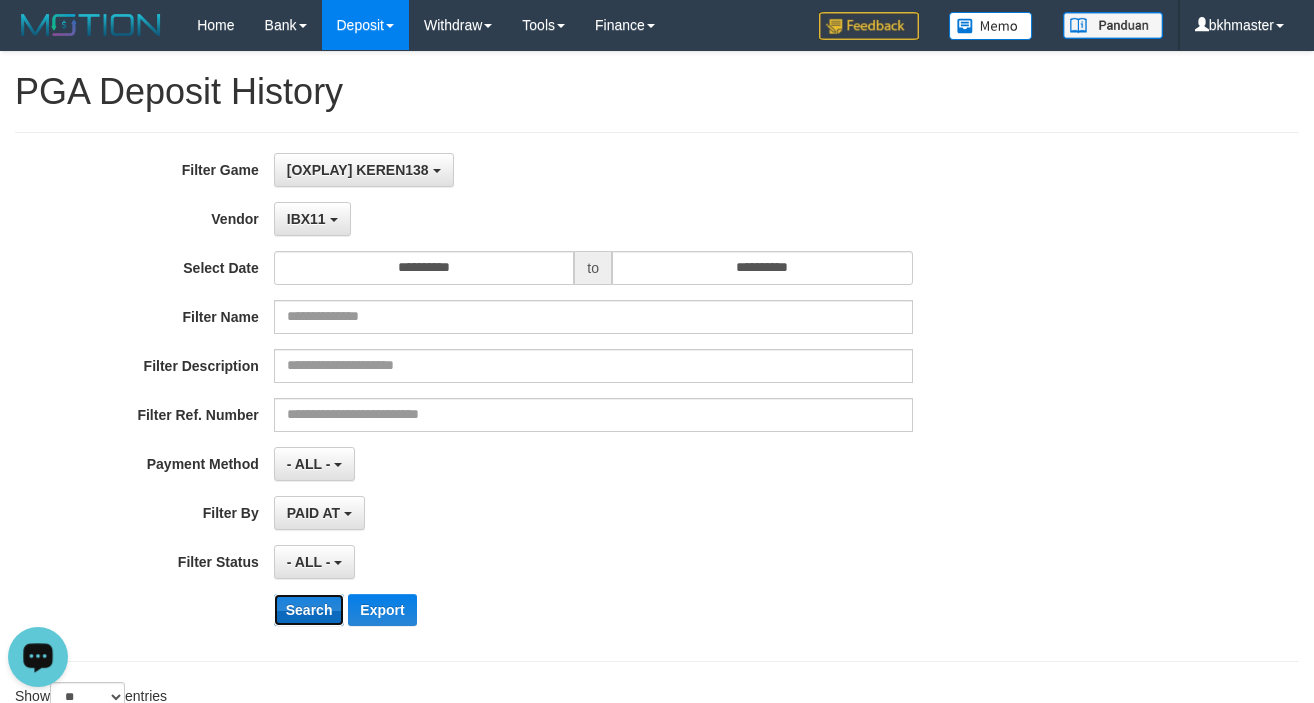 click on "Search" at bounding box center (309, 610) 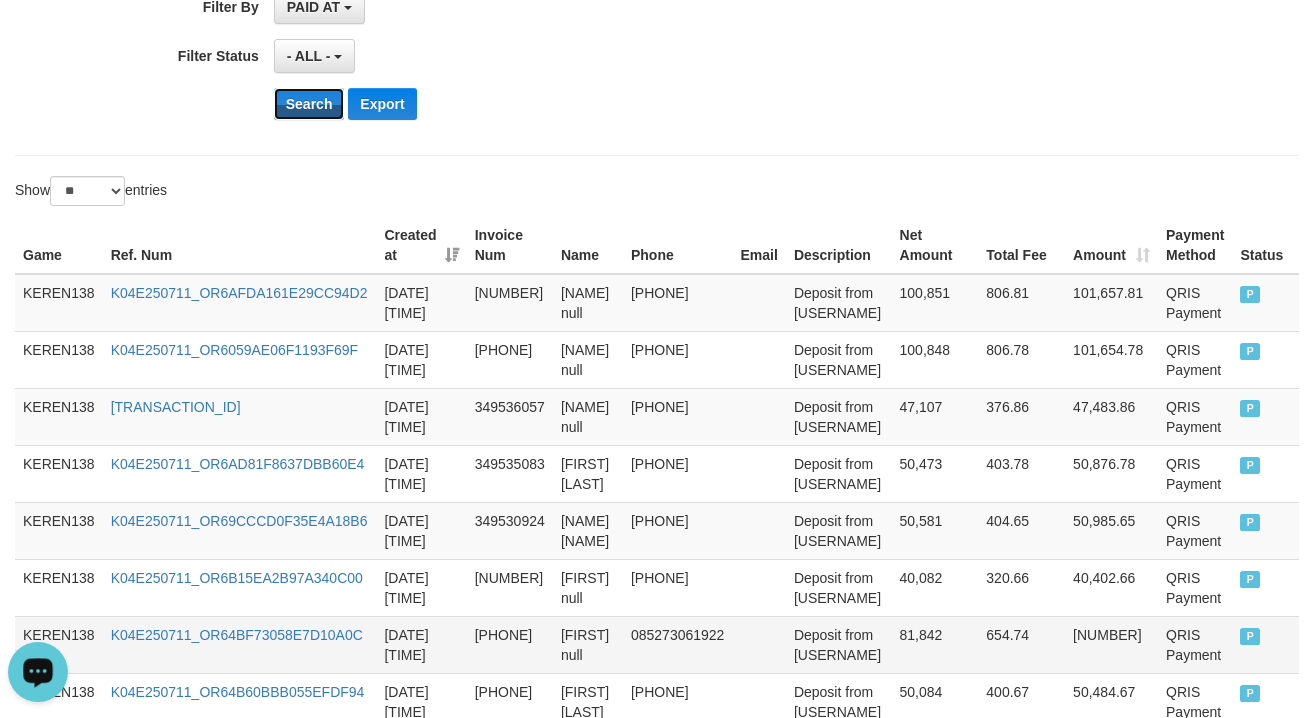 scroll, scrollTop: 0, scrollLeft: 0, axis: both 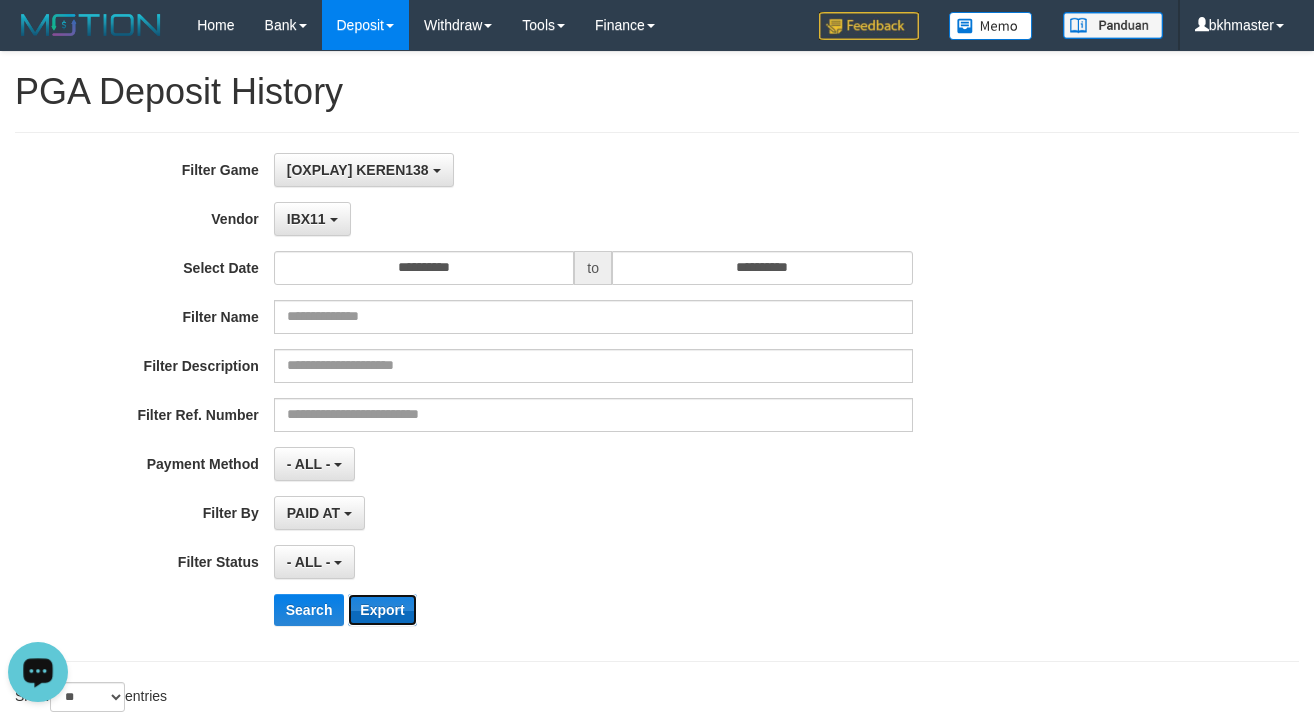 click on "Export" at bounding box center [382, 610] 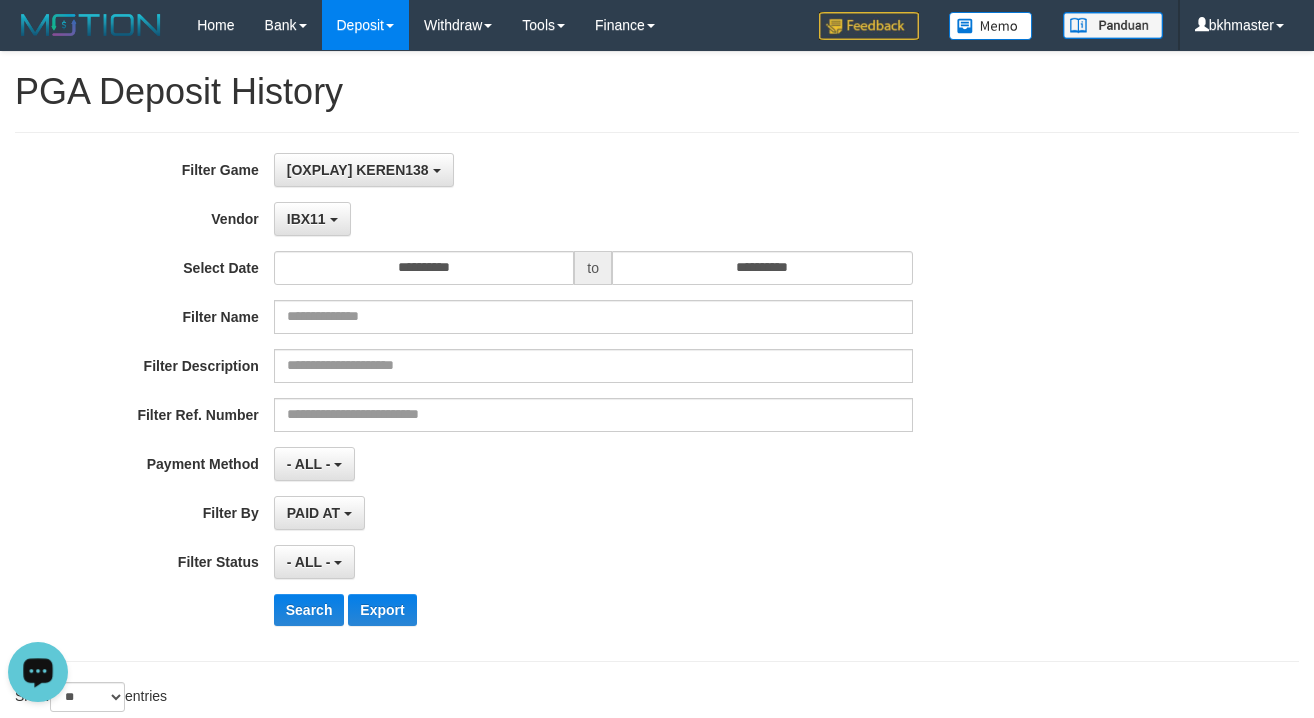 click on "**********" at bounding box center [657, 397] 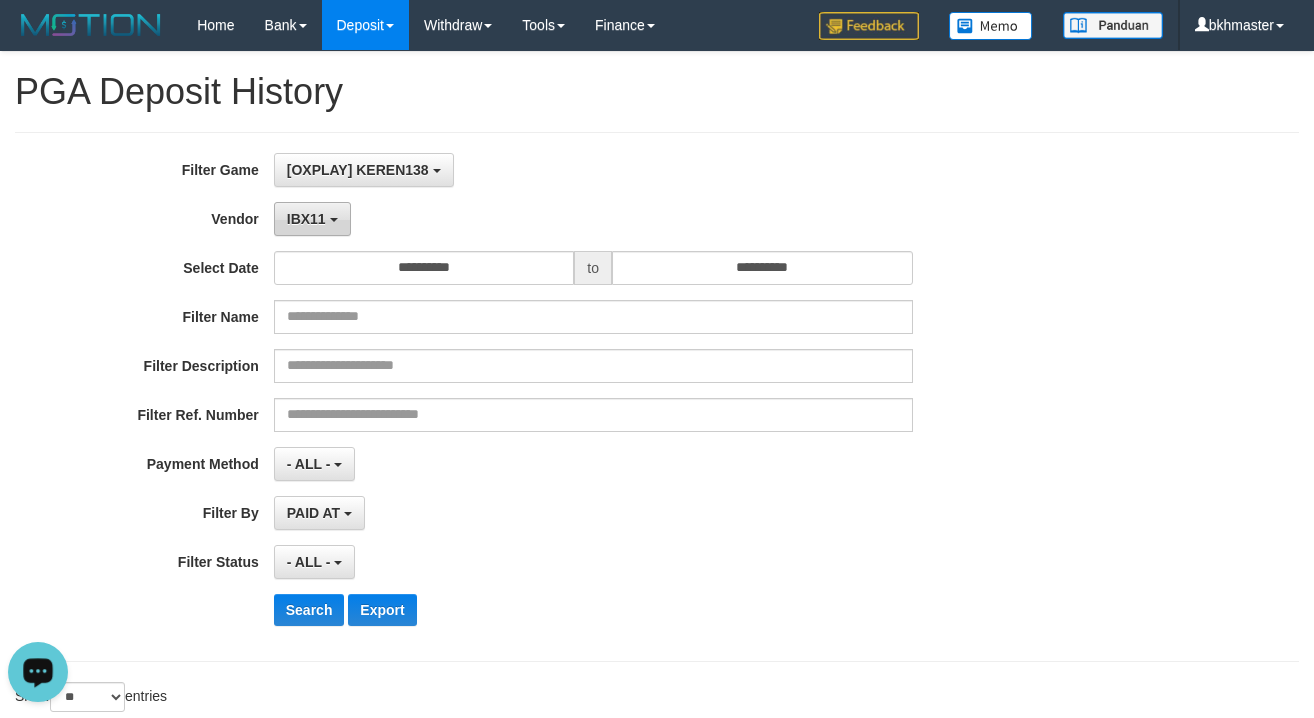 click on "IBX11" at bounding box center (312, 219) 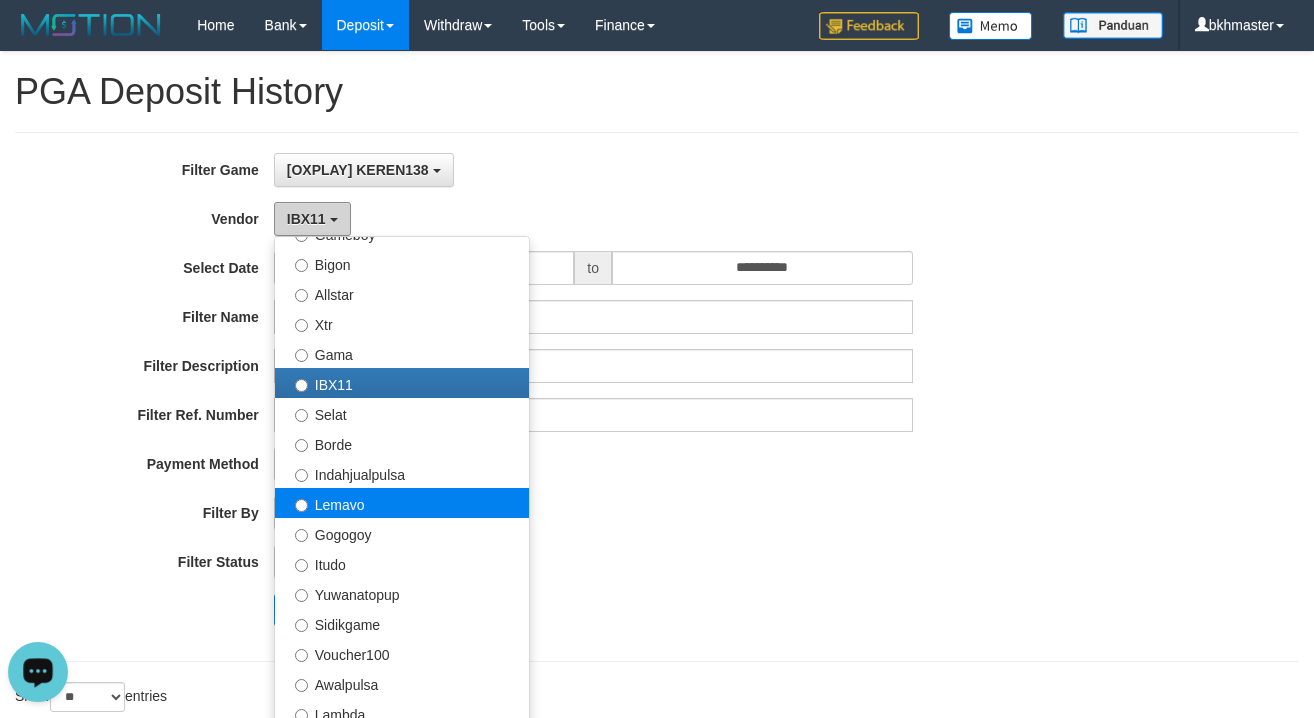 scroll, scrollTop: 686, scrollLeft: 0, axis: vertical 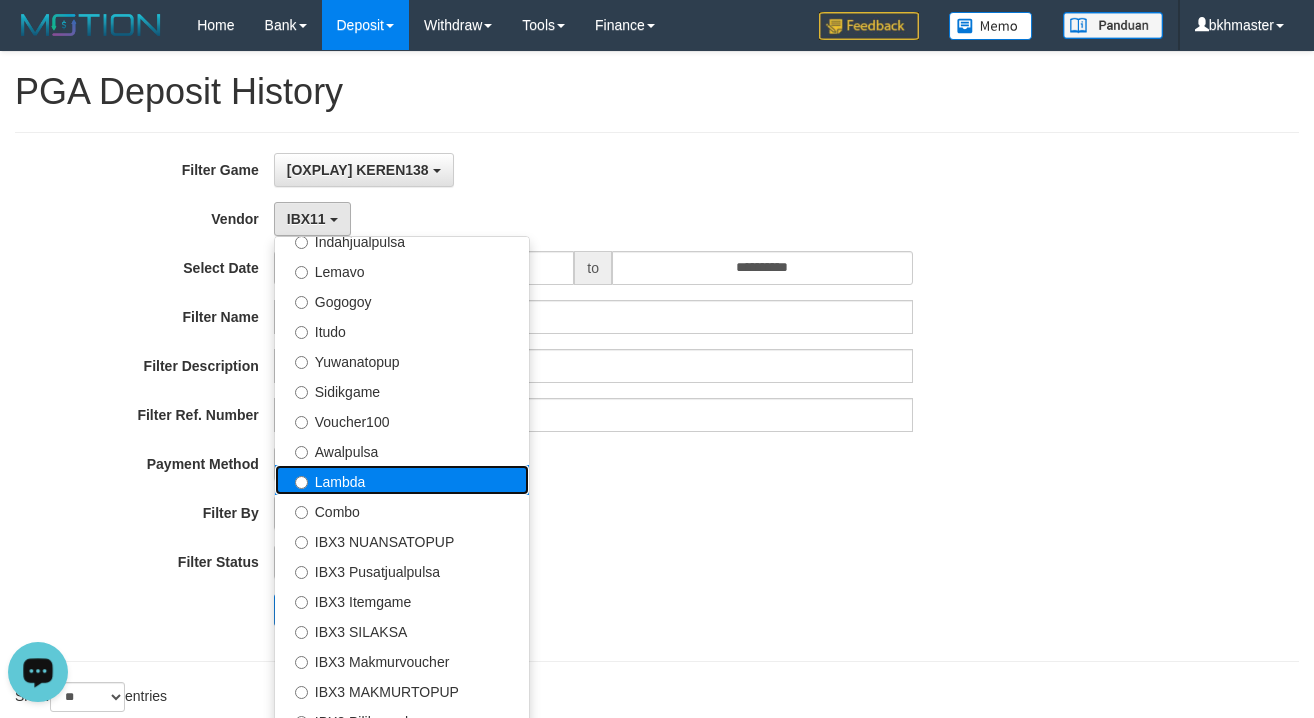 click on "Lambda" at bounding box center [402, 480] 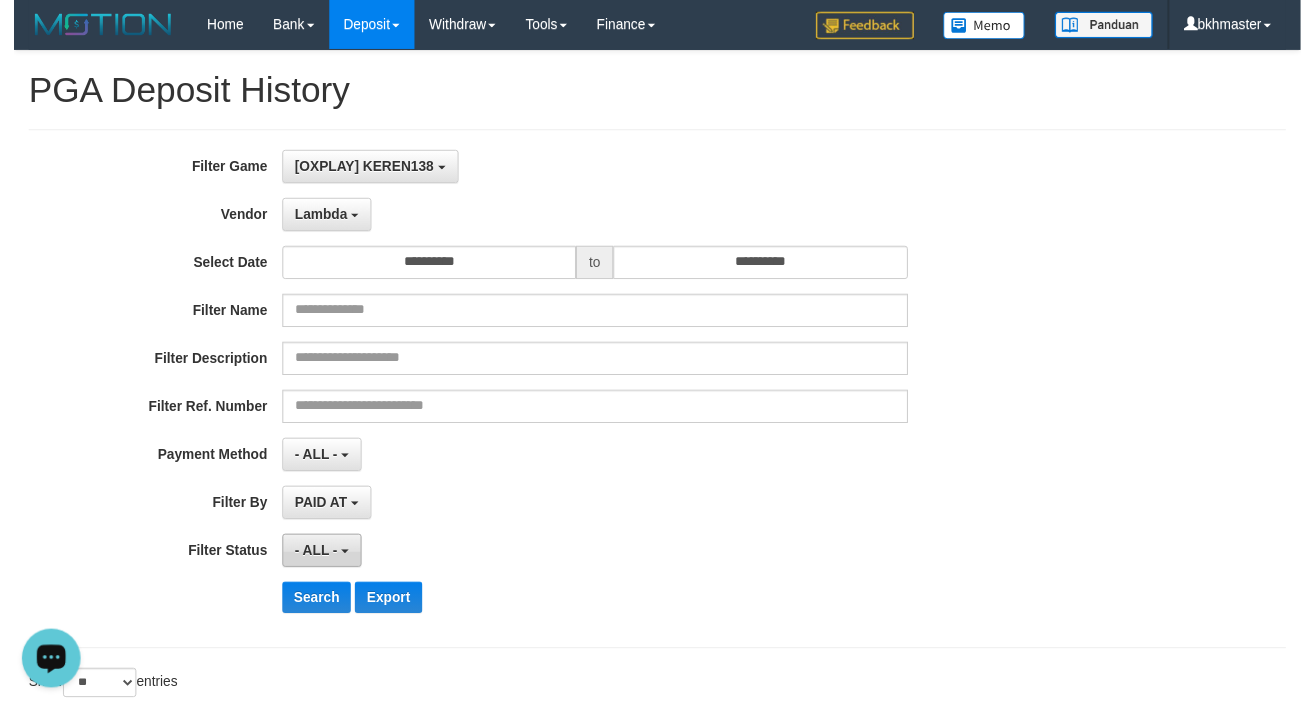 scroll, scrollTop: 233, scrollLeft: 0, axis: vertical 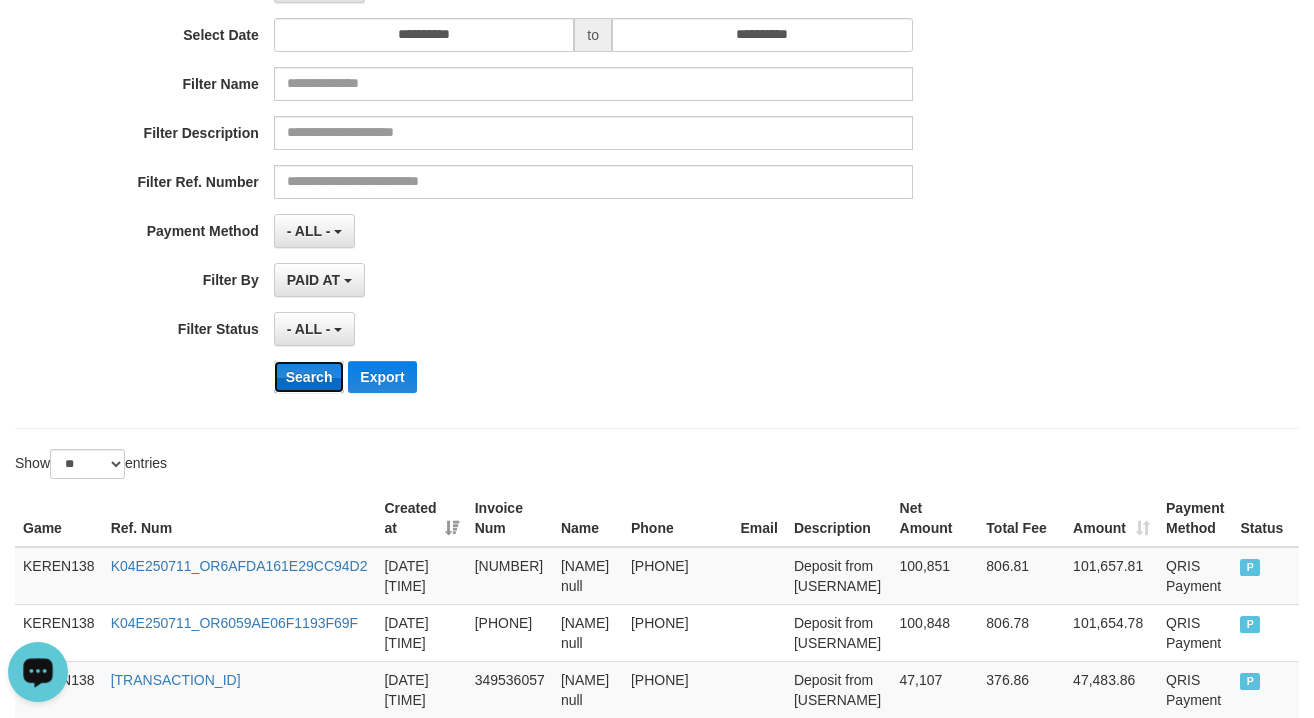 click on "Search" at bounding box center (309, 377) 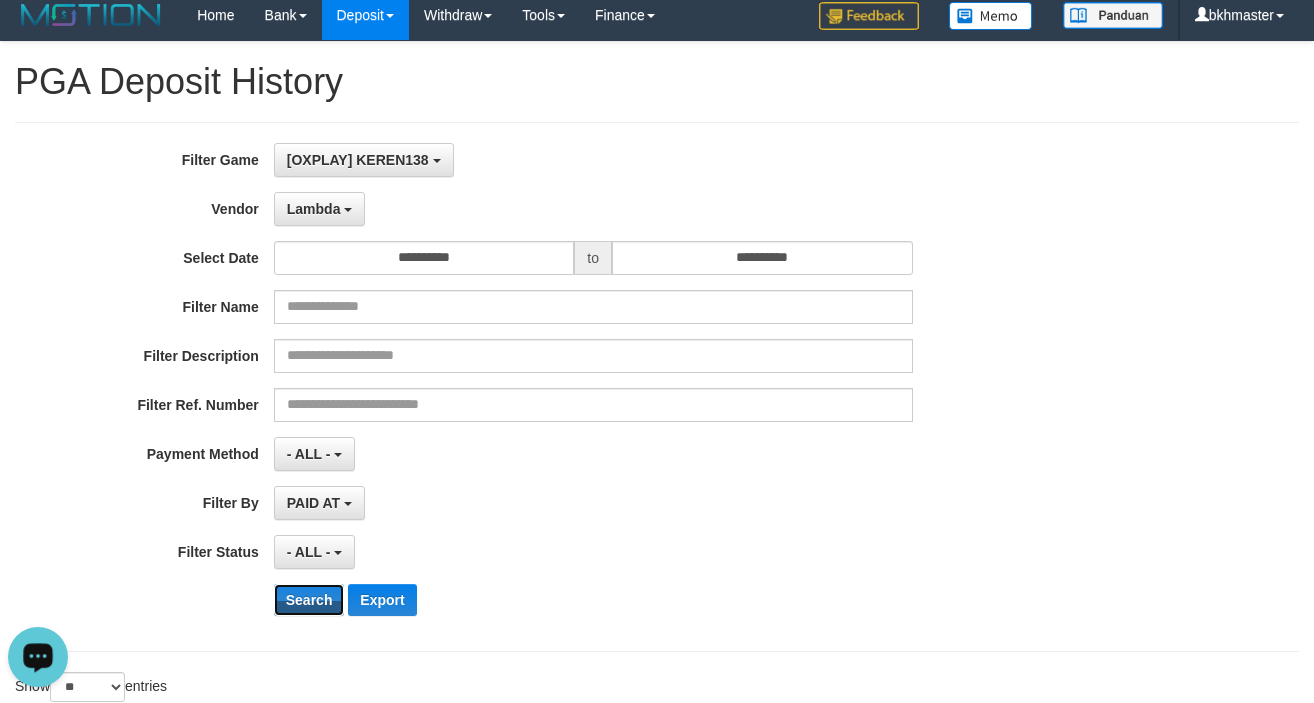 scroll, scrollTop: 0, scrollLeft: 0, axis: both 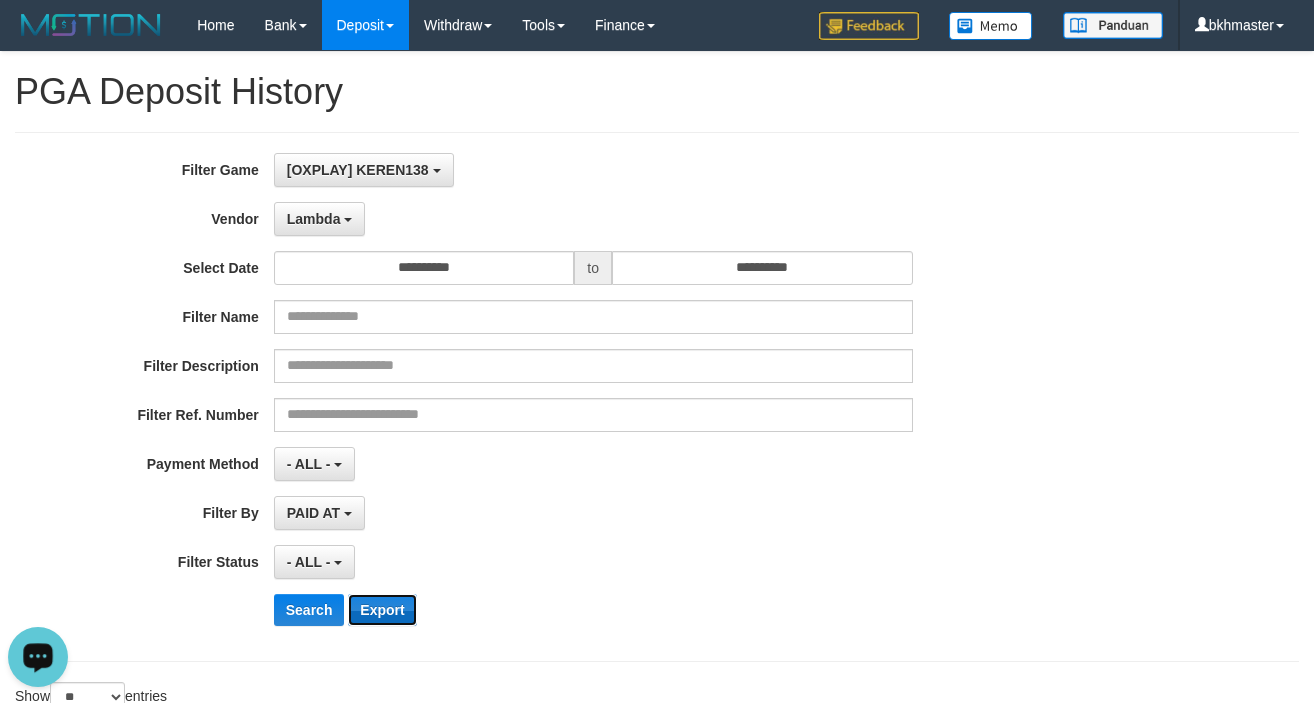 click on "Export" at bounding box center [382, 610] 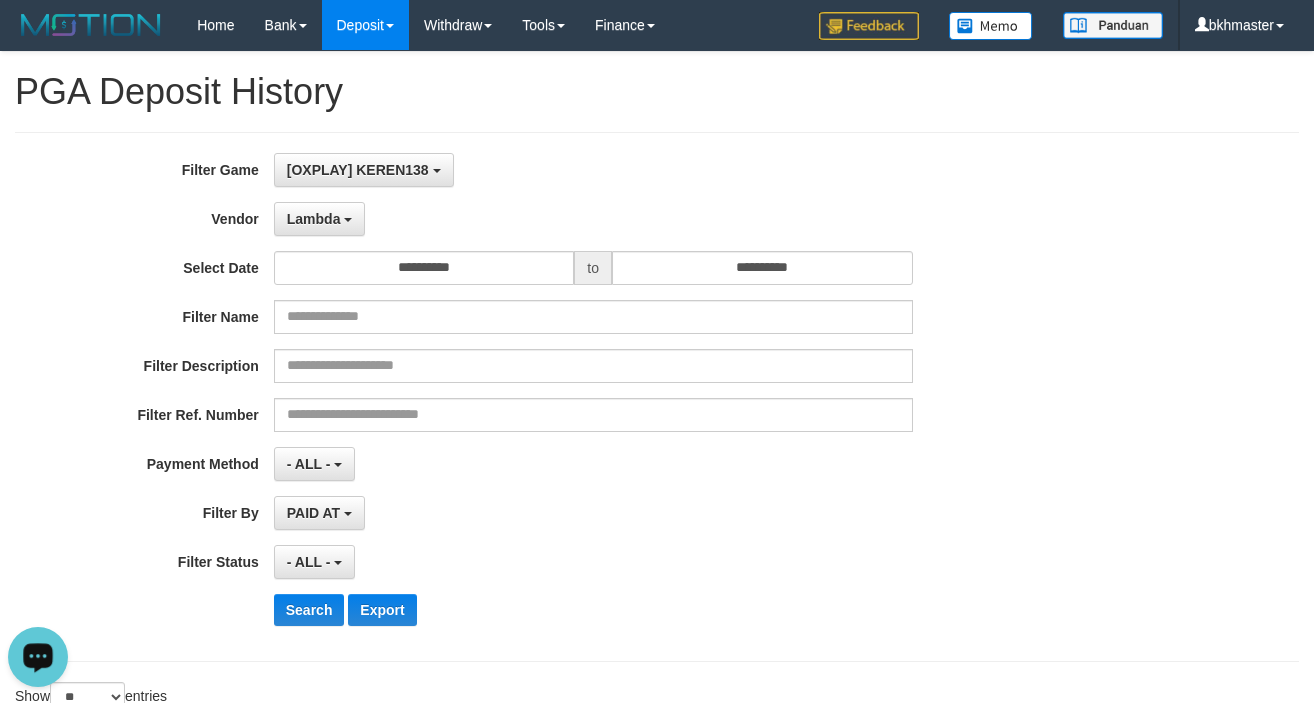 click on "**********" at bounding box center (657, 397) 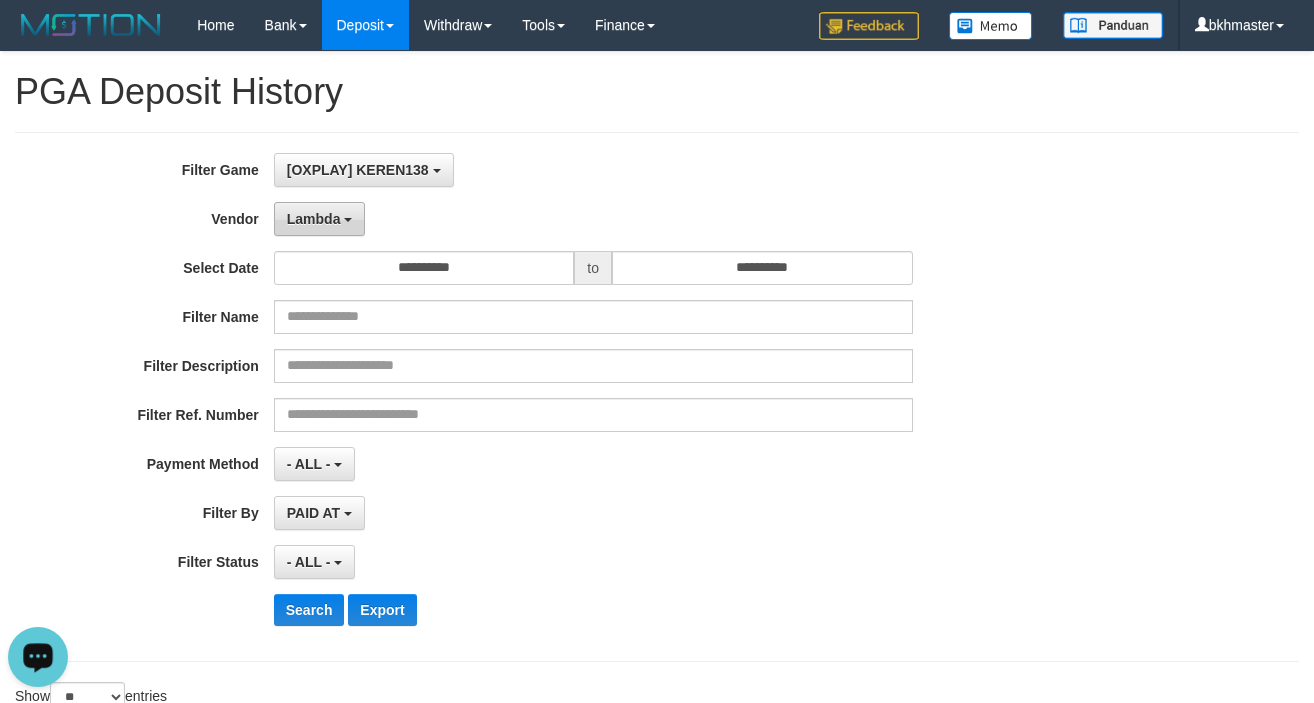 click on "Lambda" at bounding box center [314, 219] 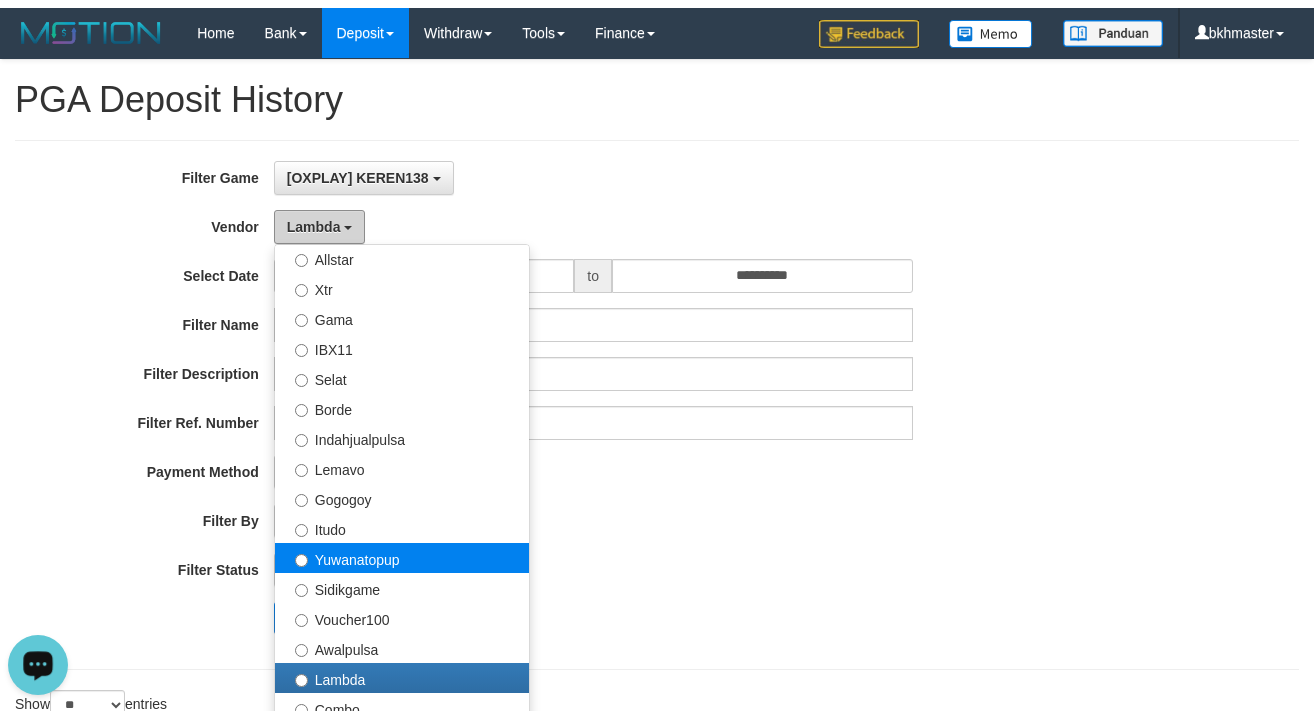 scroll, scrollTop: 453, scrollLeft: 0, axis: vertical 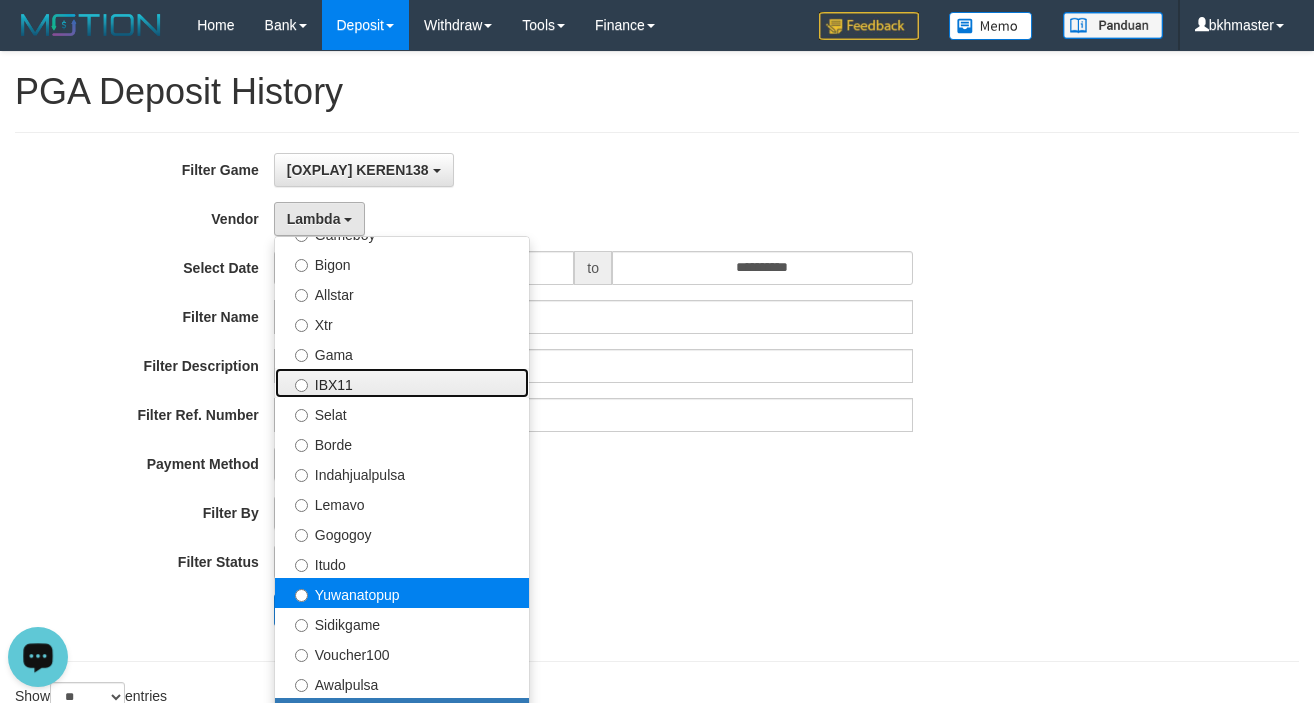 click on "IBX11" at bounding box center (402, 383) 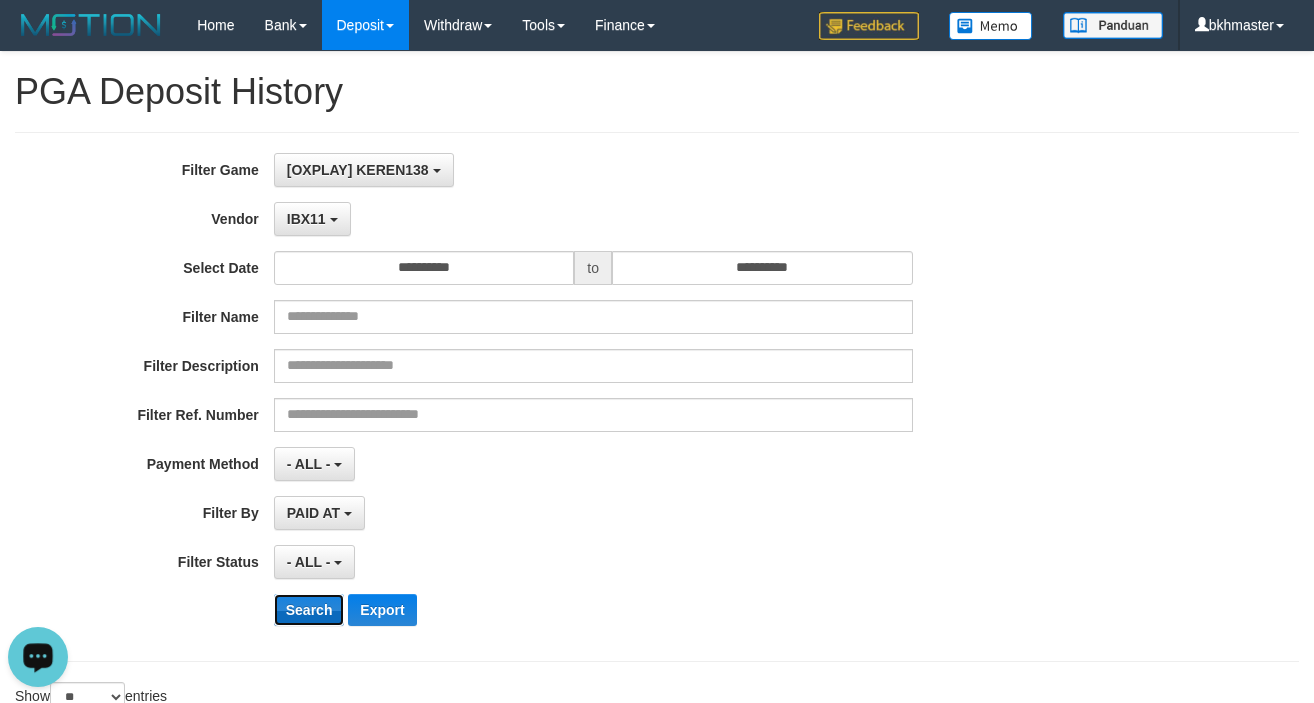 click on "Search" at bounding box center (309, 610) 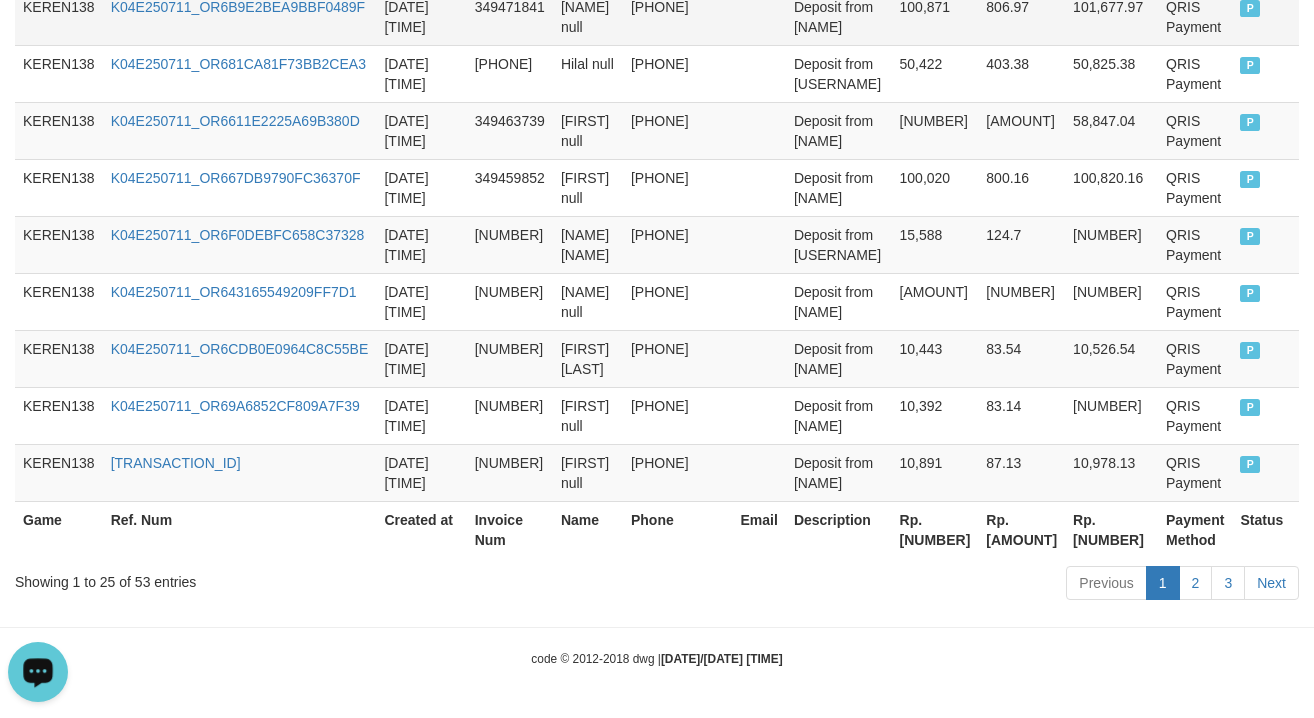 scroll, scrollTop: 2144, scrollLeft: 0, axis: vertical 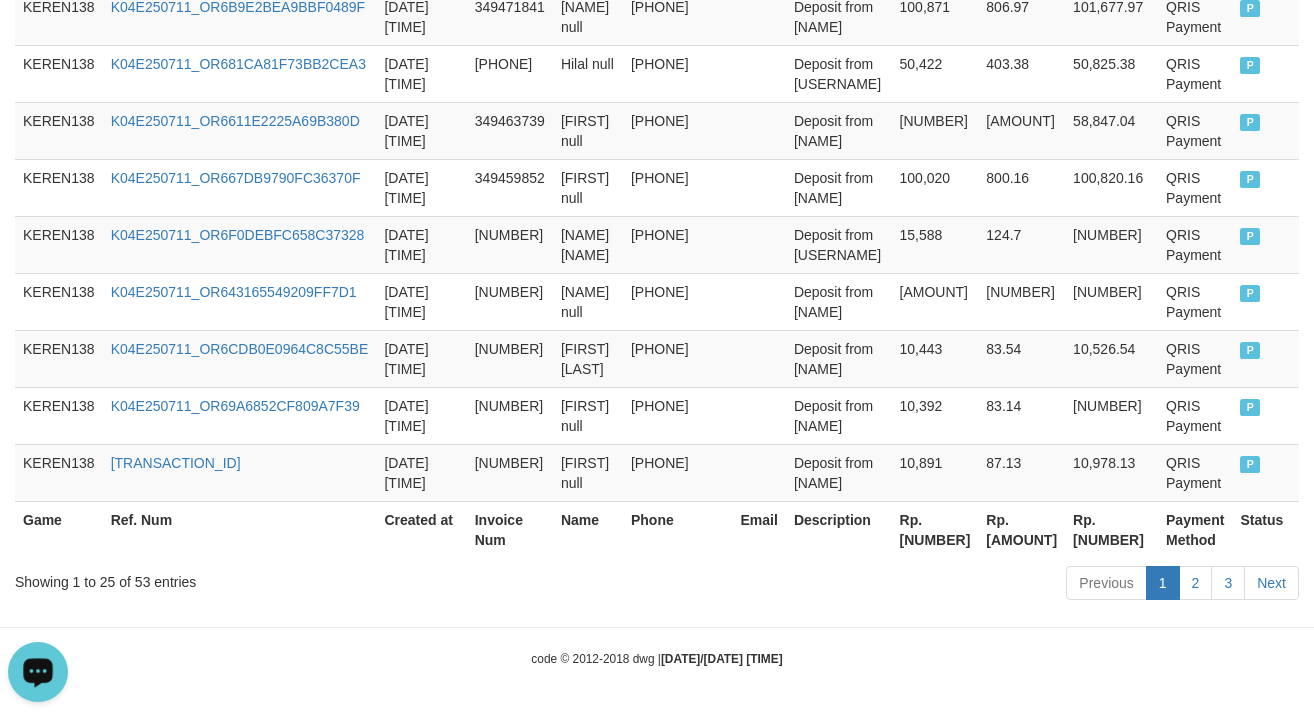 click on "Rp. [NUMBER]" at bounding box center [935, 529] 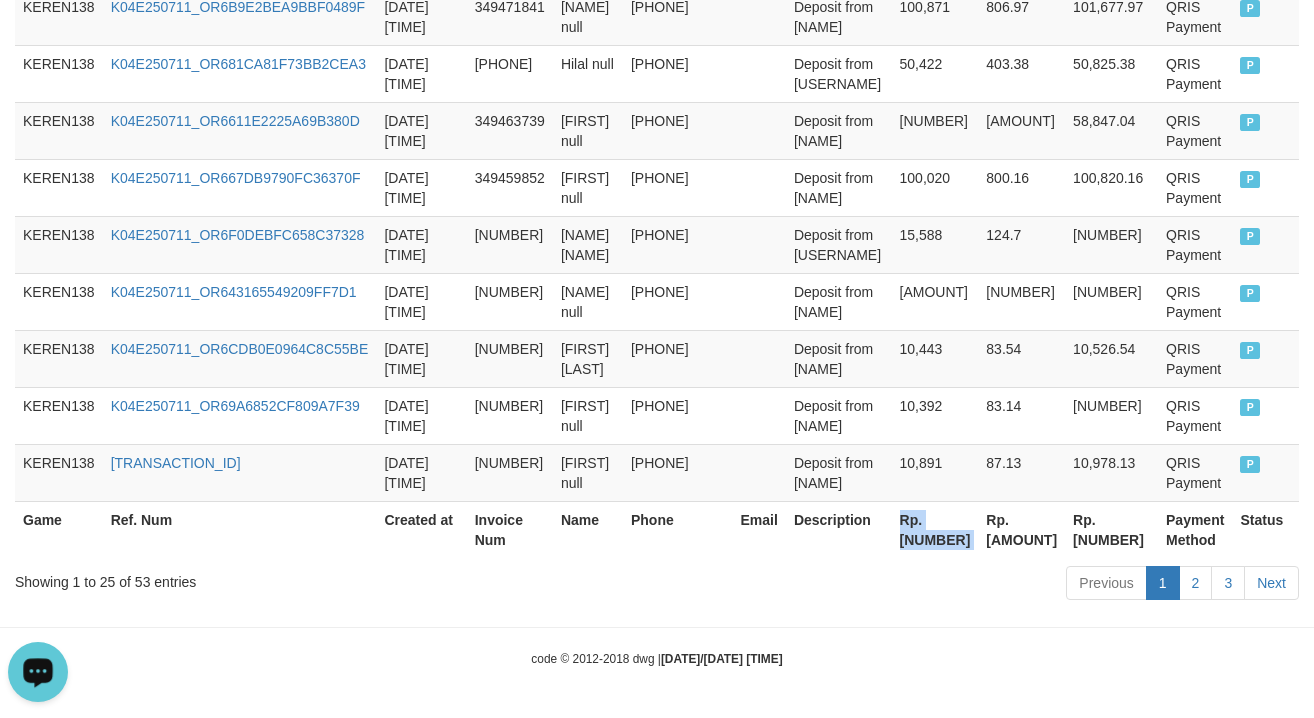 click on "Rp. [NUMBER]" at bounding box center [935, 529] 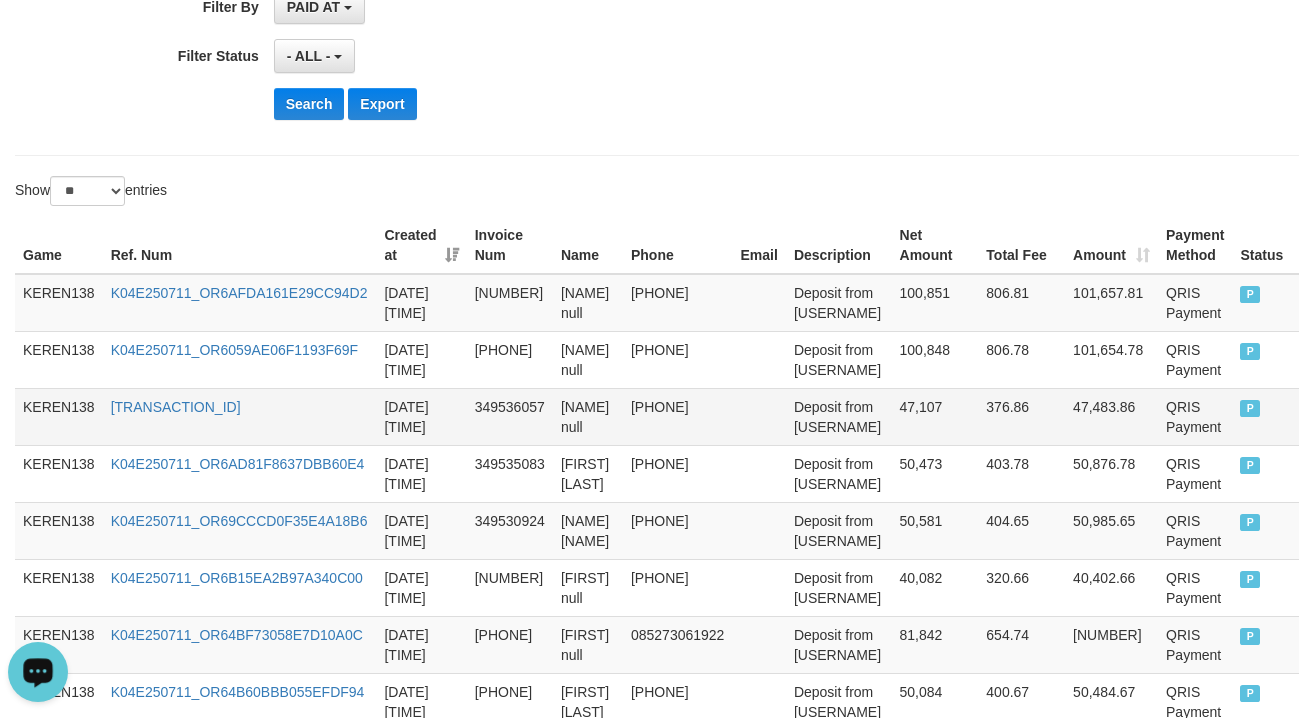 scroll, scrollTop: 0, scrollLeft: 0, axis: both 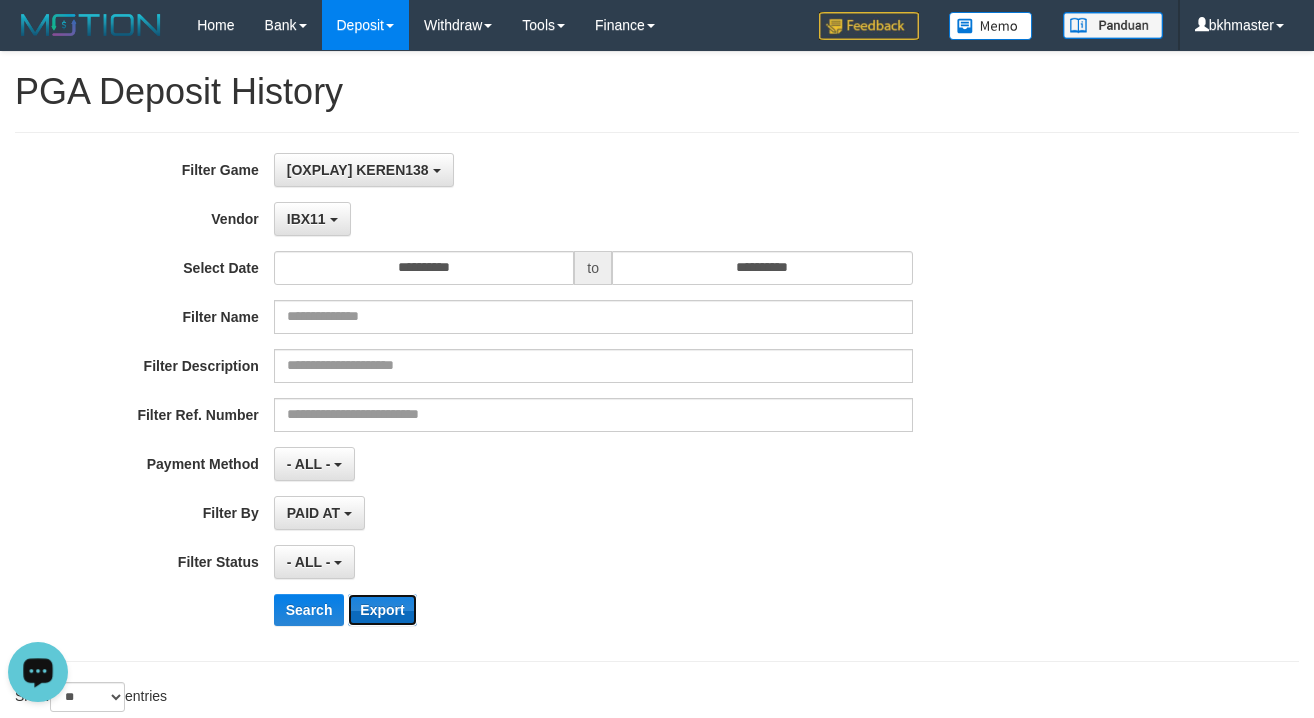 drag, startPoint x: 396, startPoint y: 605, endPoint x: 367, endPoint y: 603, distance: 29.068884 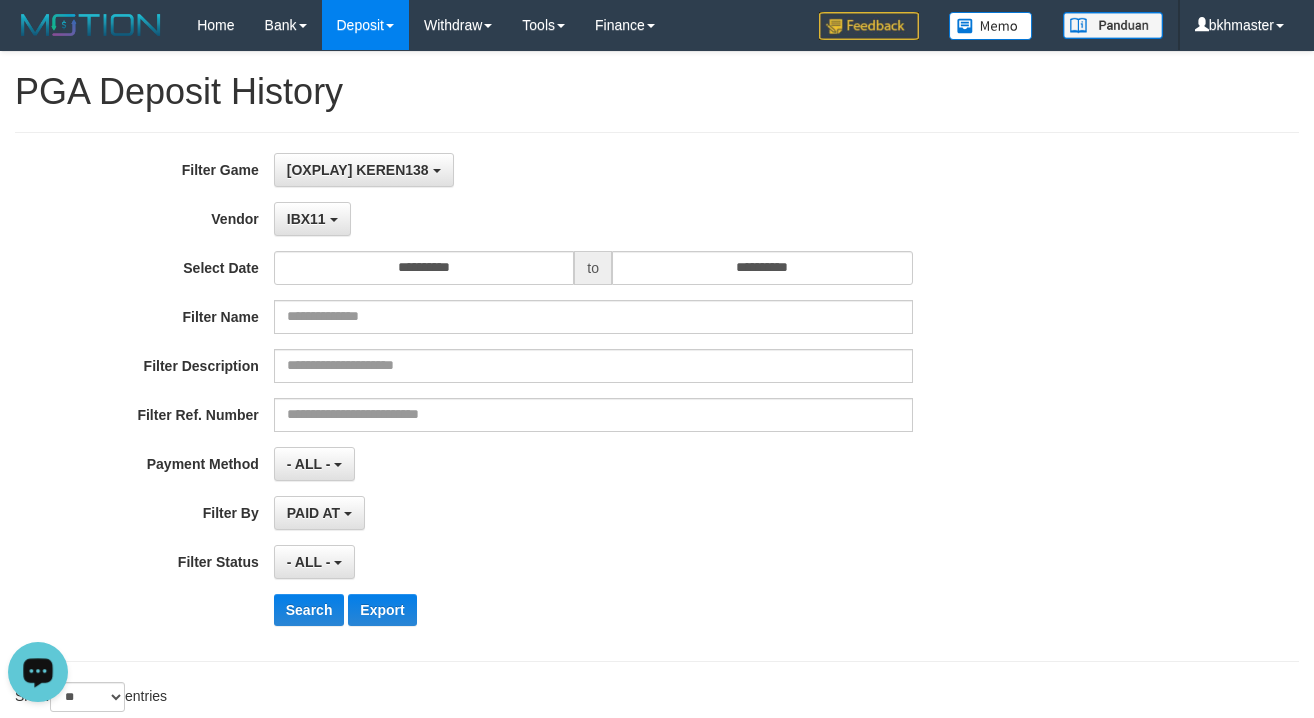 click on "**********" at bounding box center [657, 397] 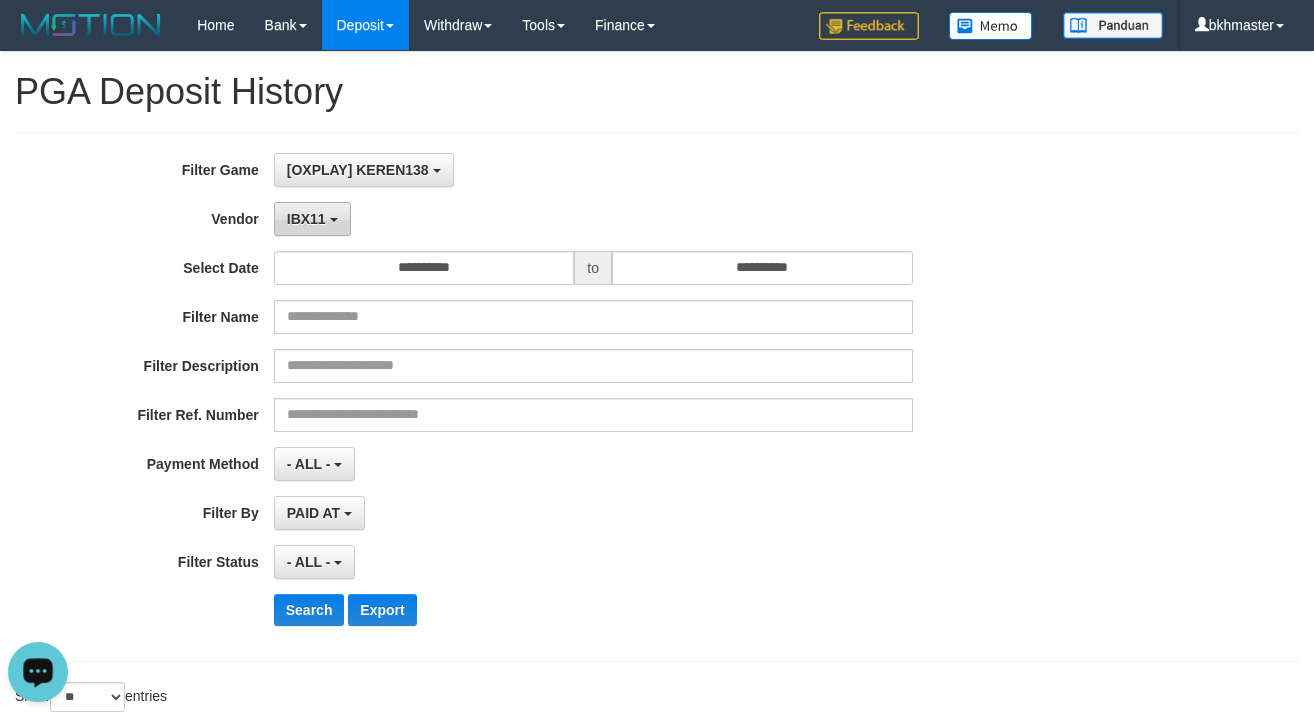 click on "IBX11" at bounding box center [306, 219] 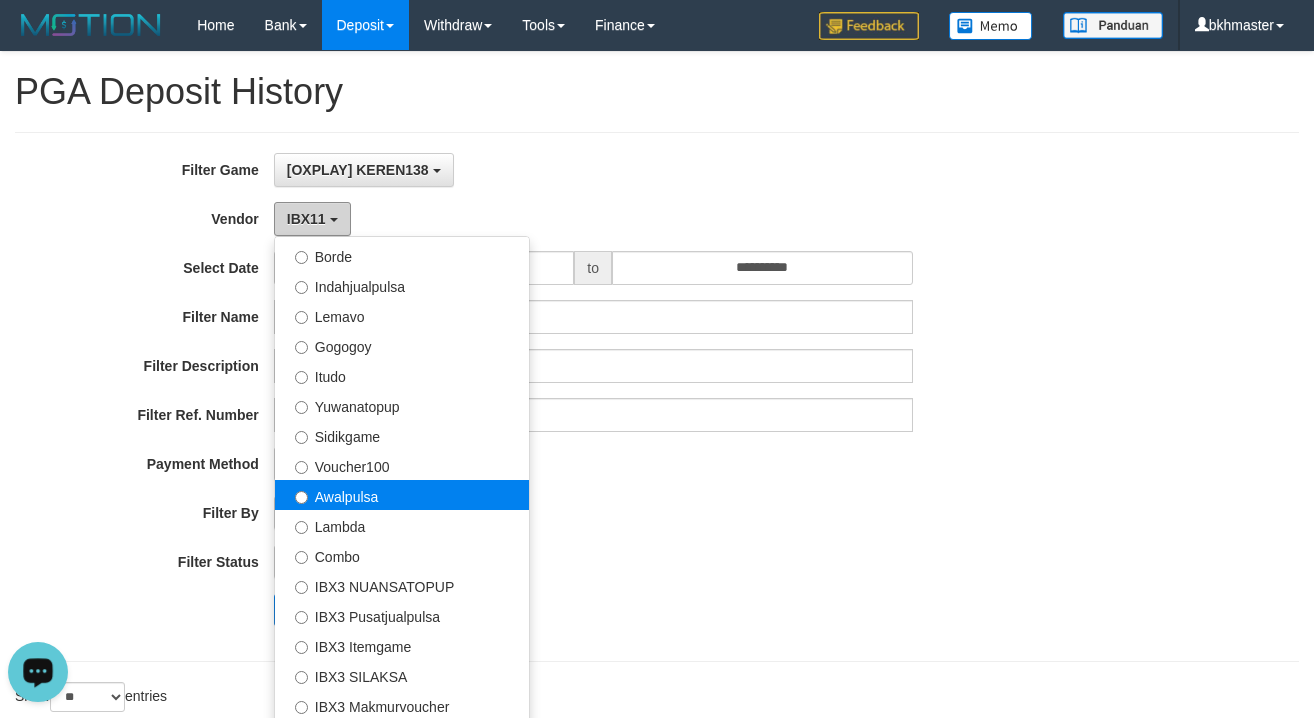 scroll, scrollTop: 686, scrollLeft: 0, axis: vertical 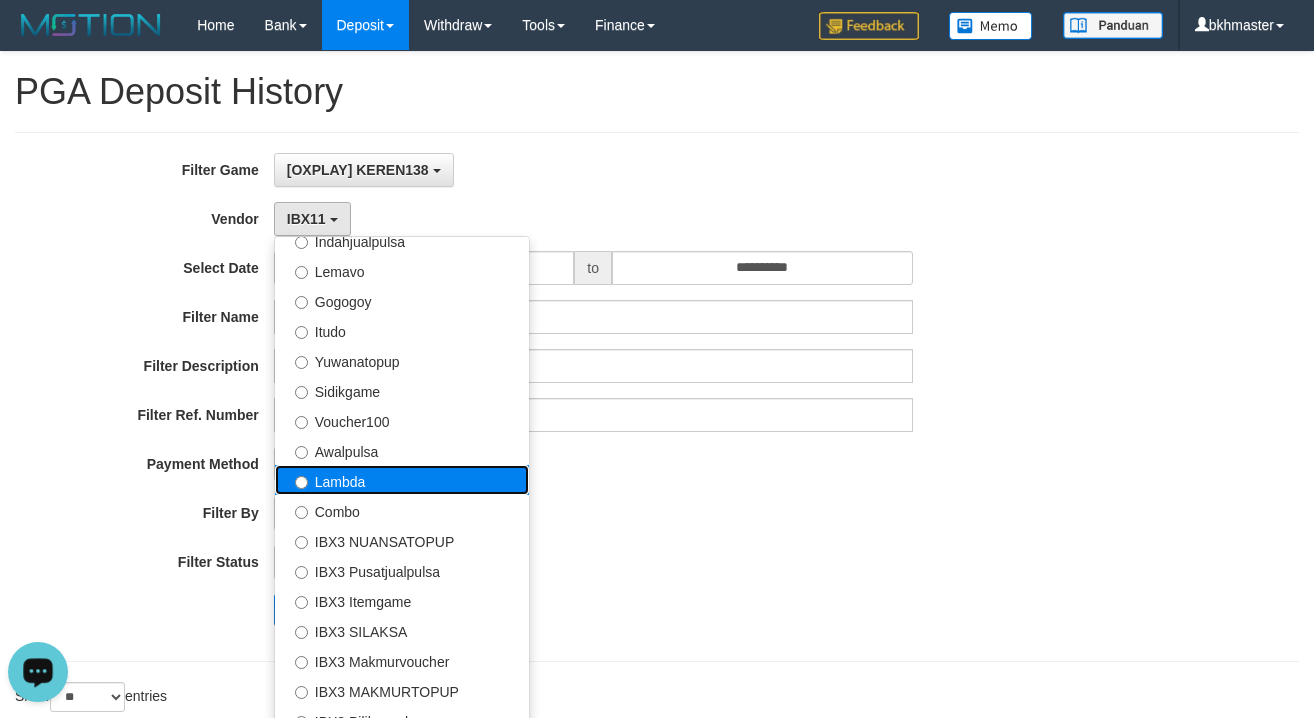 click on "Lambda" at bounding box center [402, 480] 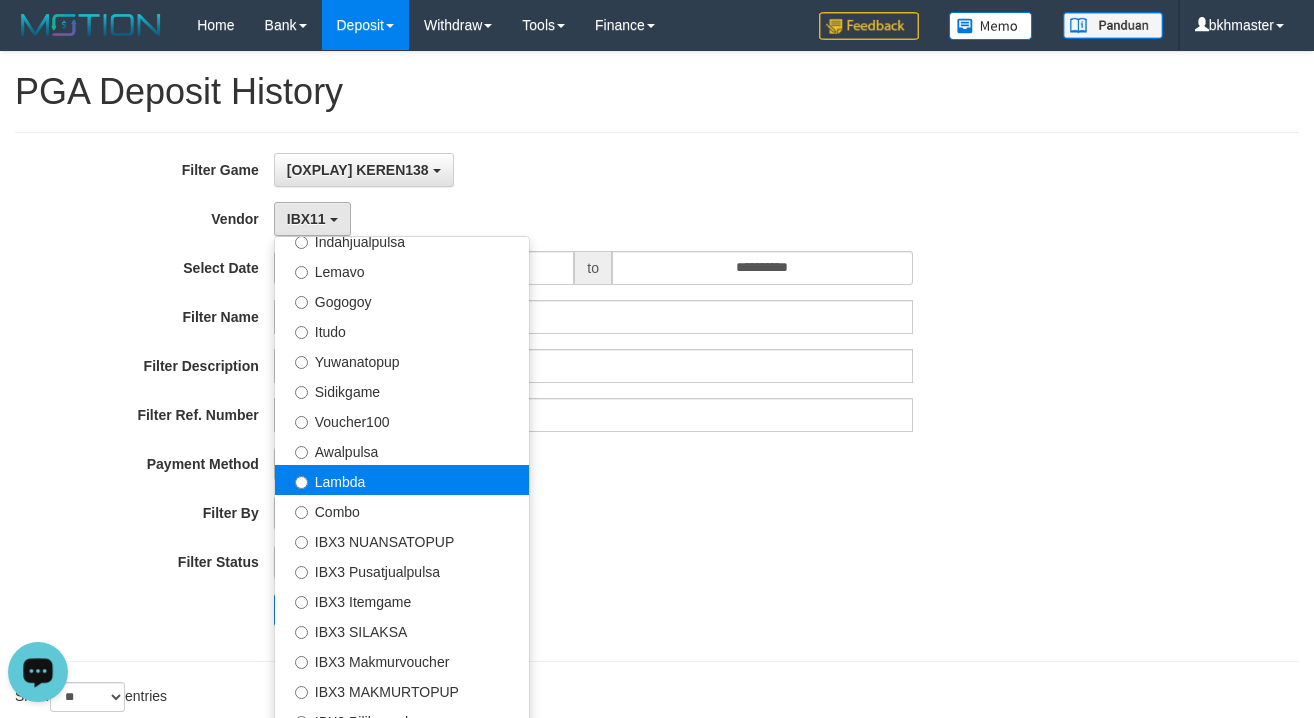 select on "**********" 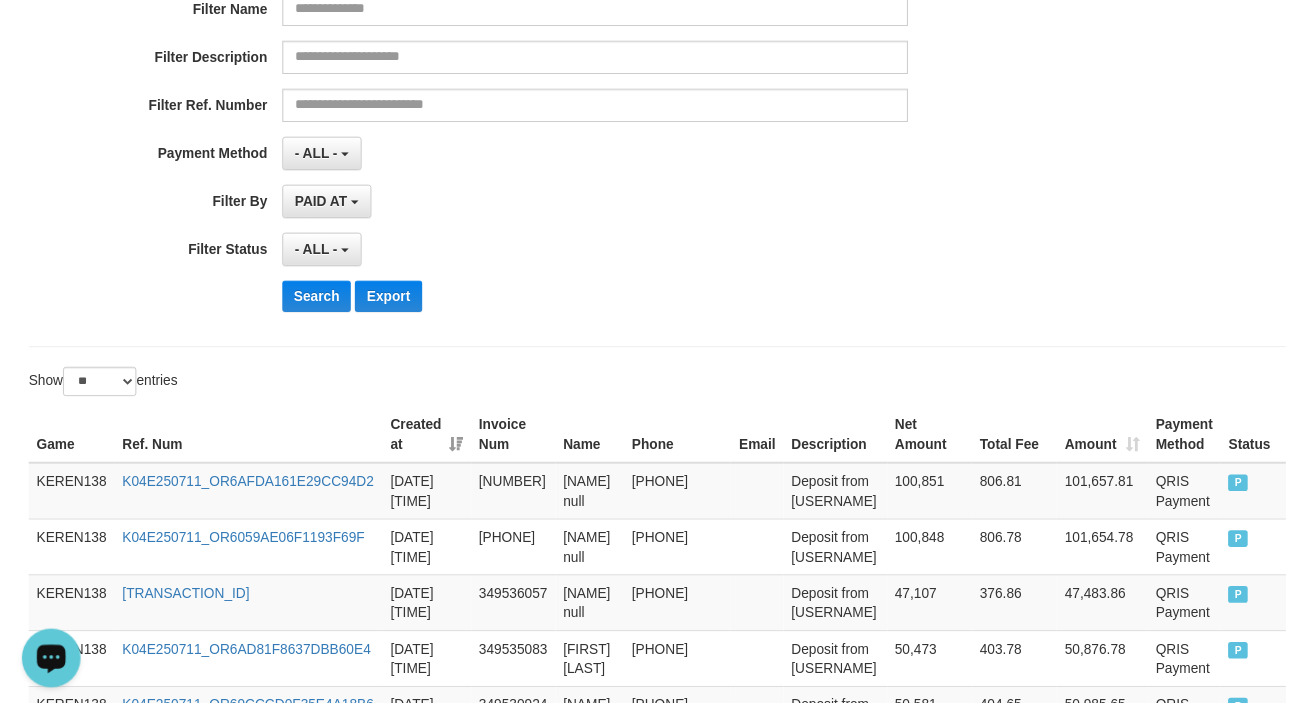 scroll, scrollTop: 467, scrollLeft: 0, axis: vertical 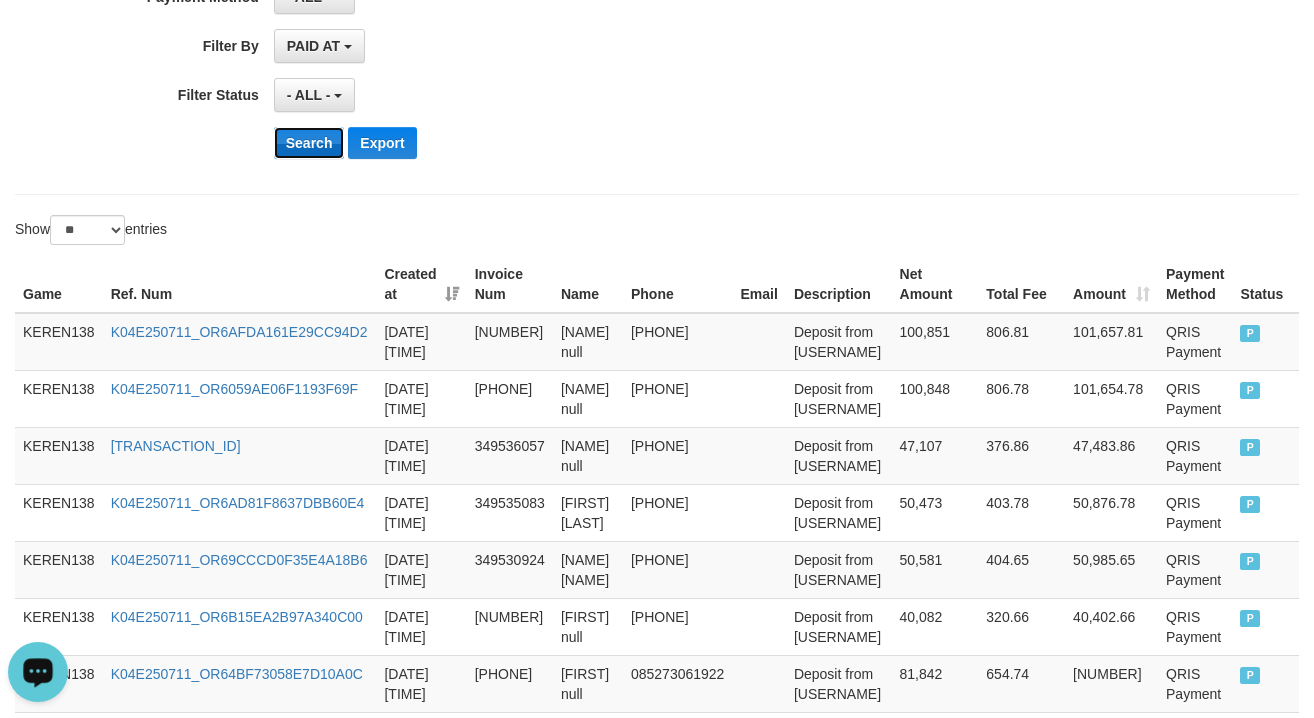 click on "Search" at bounding box center [309, 143] 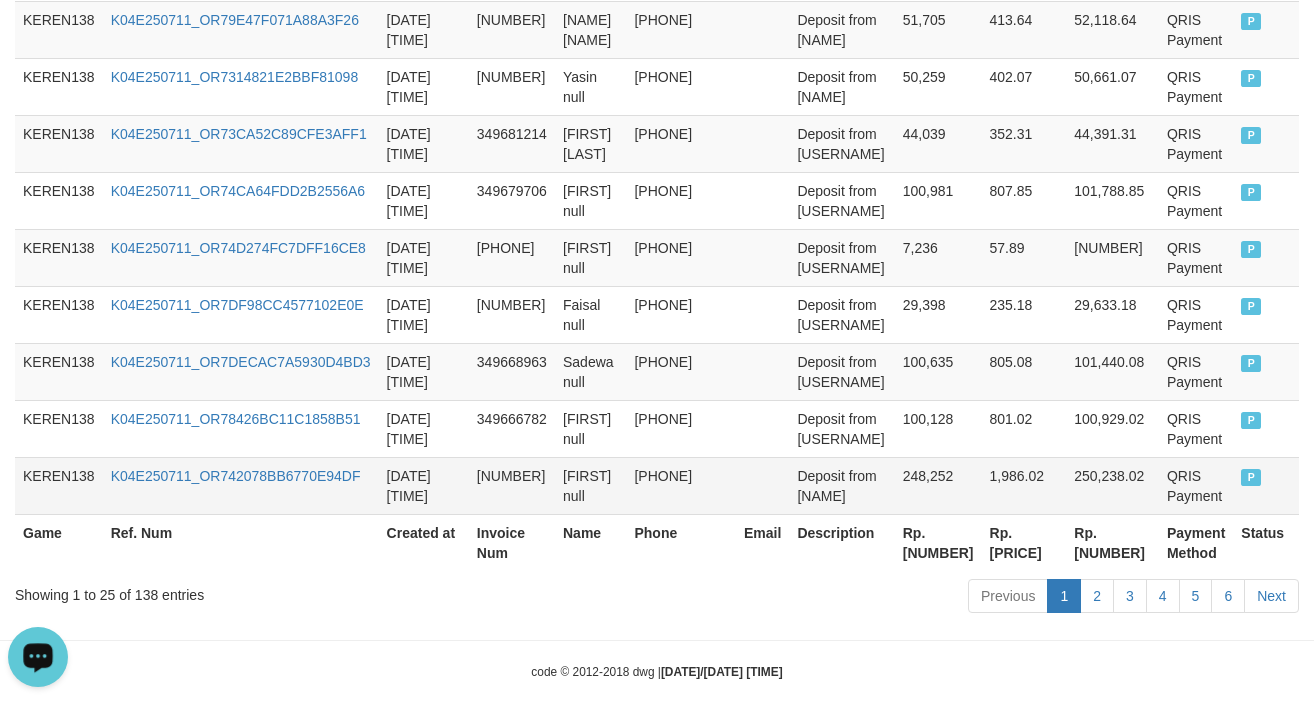 scroll, scrollTop: 1719, scrollLeft: 0, axis: vertical 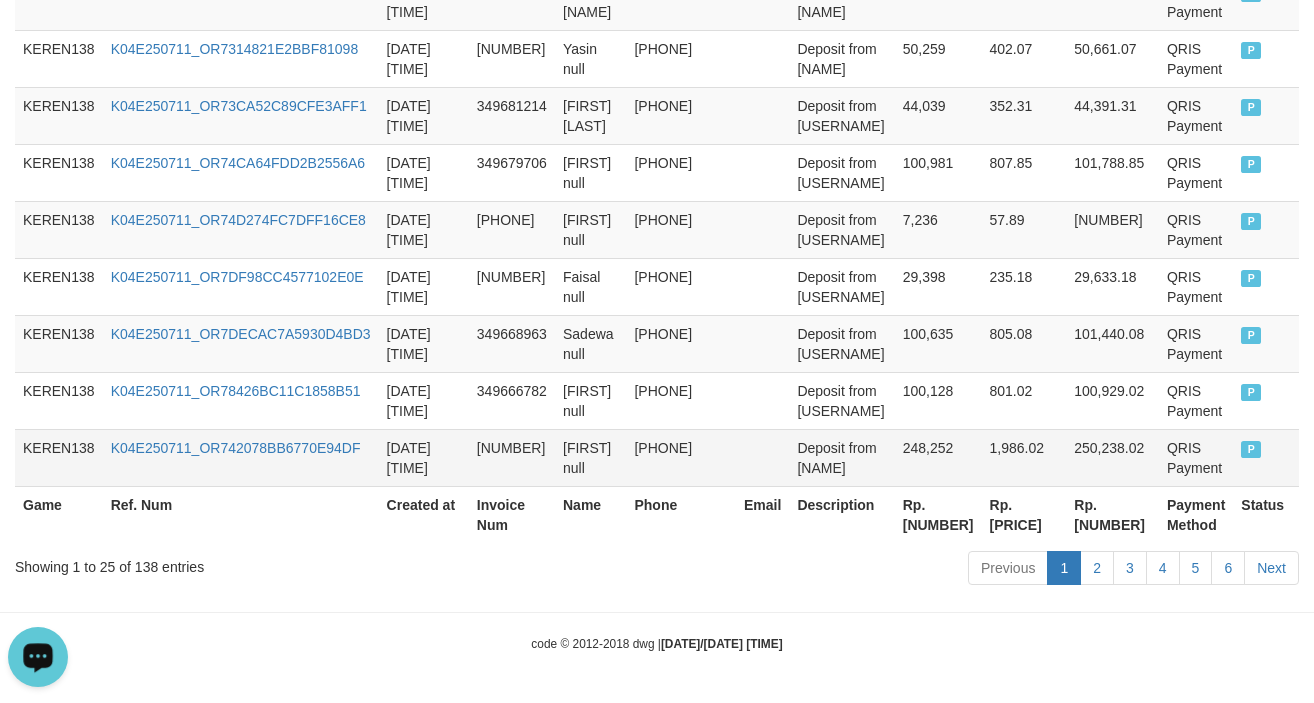 click on "Rp. [NUMBER]" at bounding box center [938, 514] 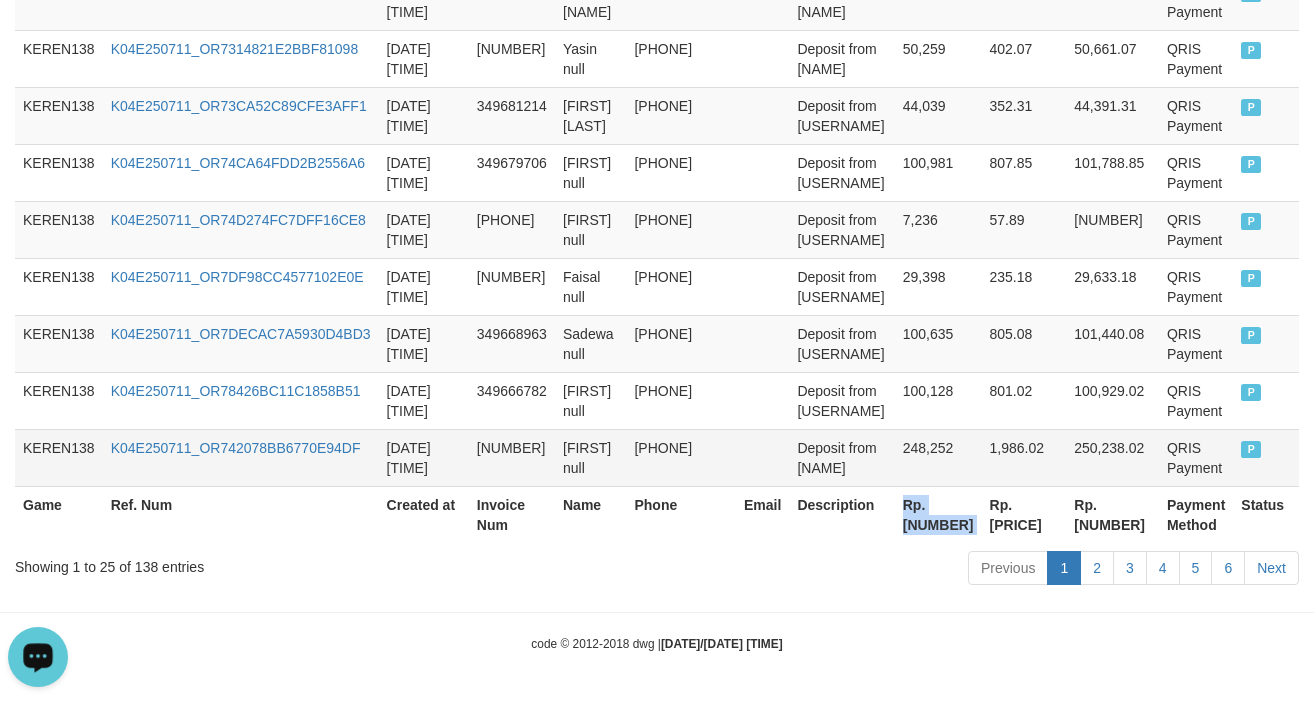 click on "Rp. [NUMBER]" at bounding box center (938, 514) 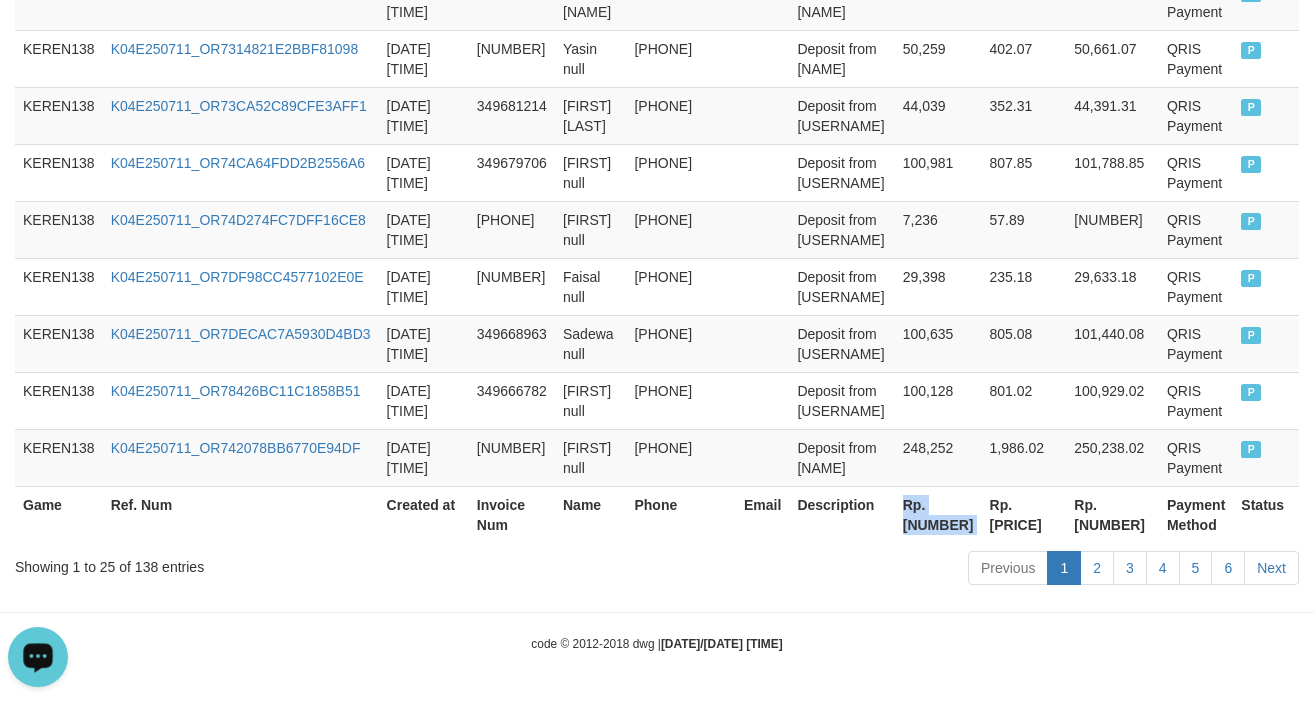 copy on "Rp. [NUMBER]" 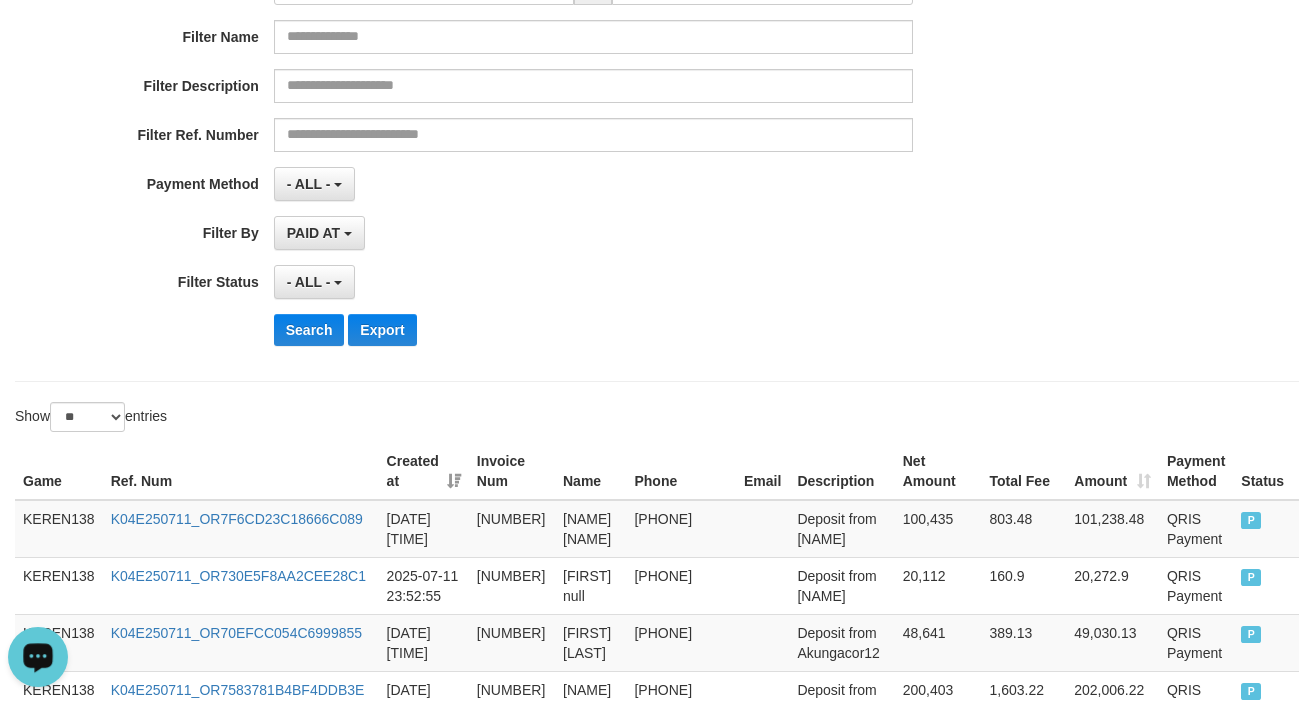 scroll, scrollTop: 0, scrollLeft: 0, axis: both 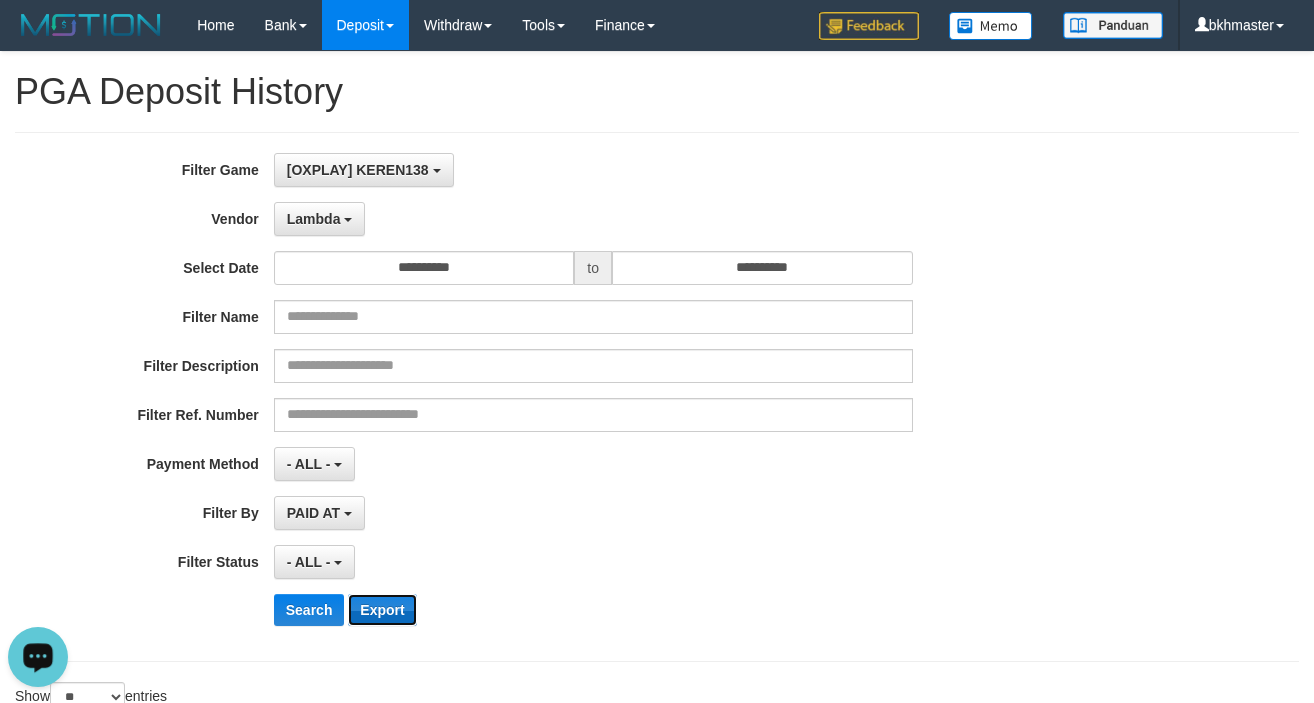 click on "Export" at bounding box center (382, 610) 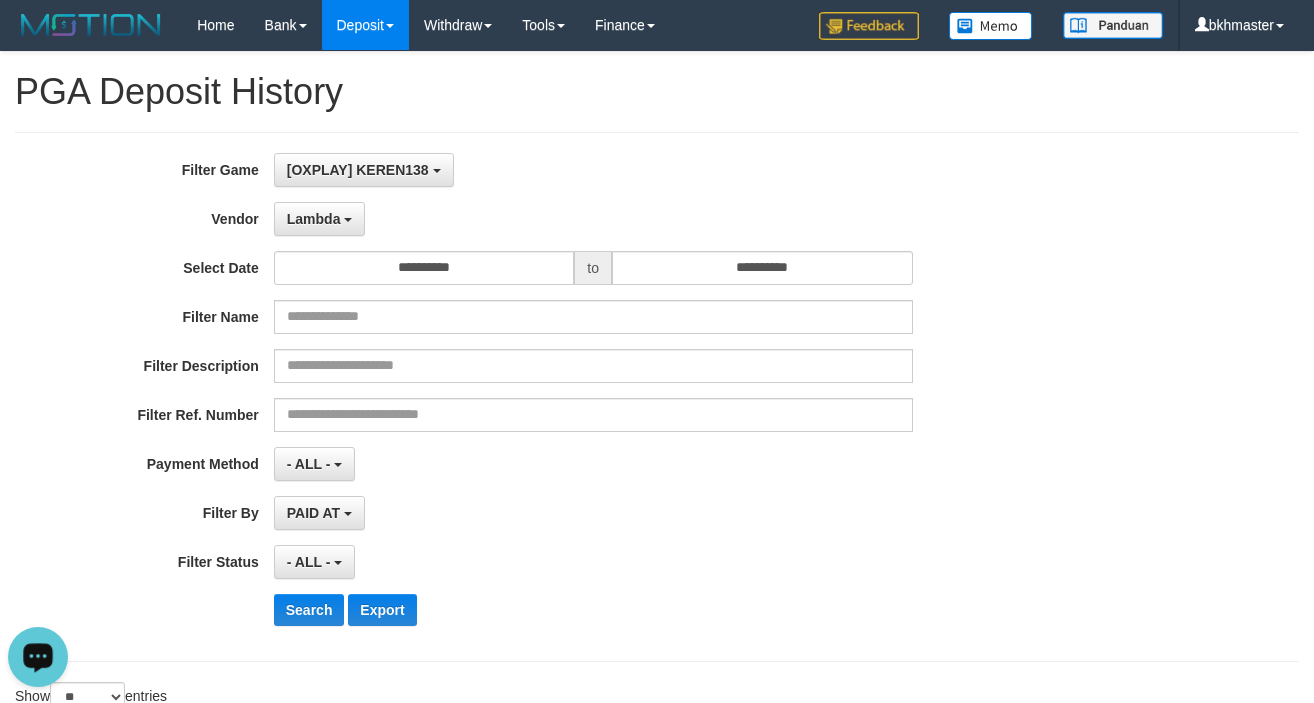 click on "**********" at bounding box center [657, 397] 